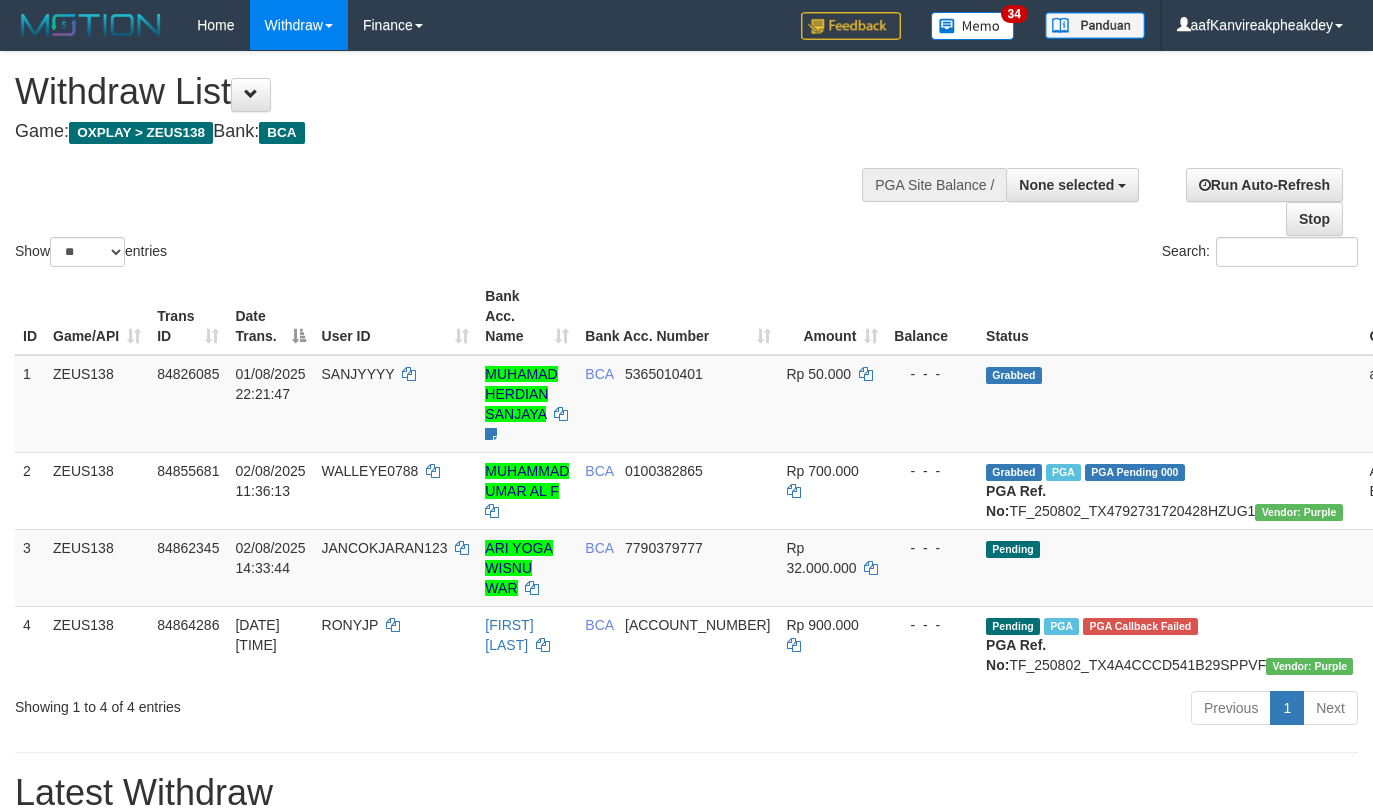 select 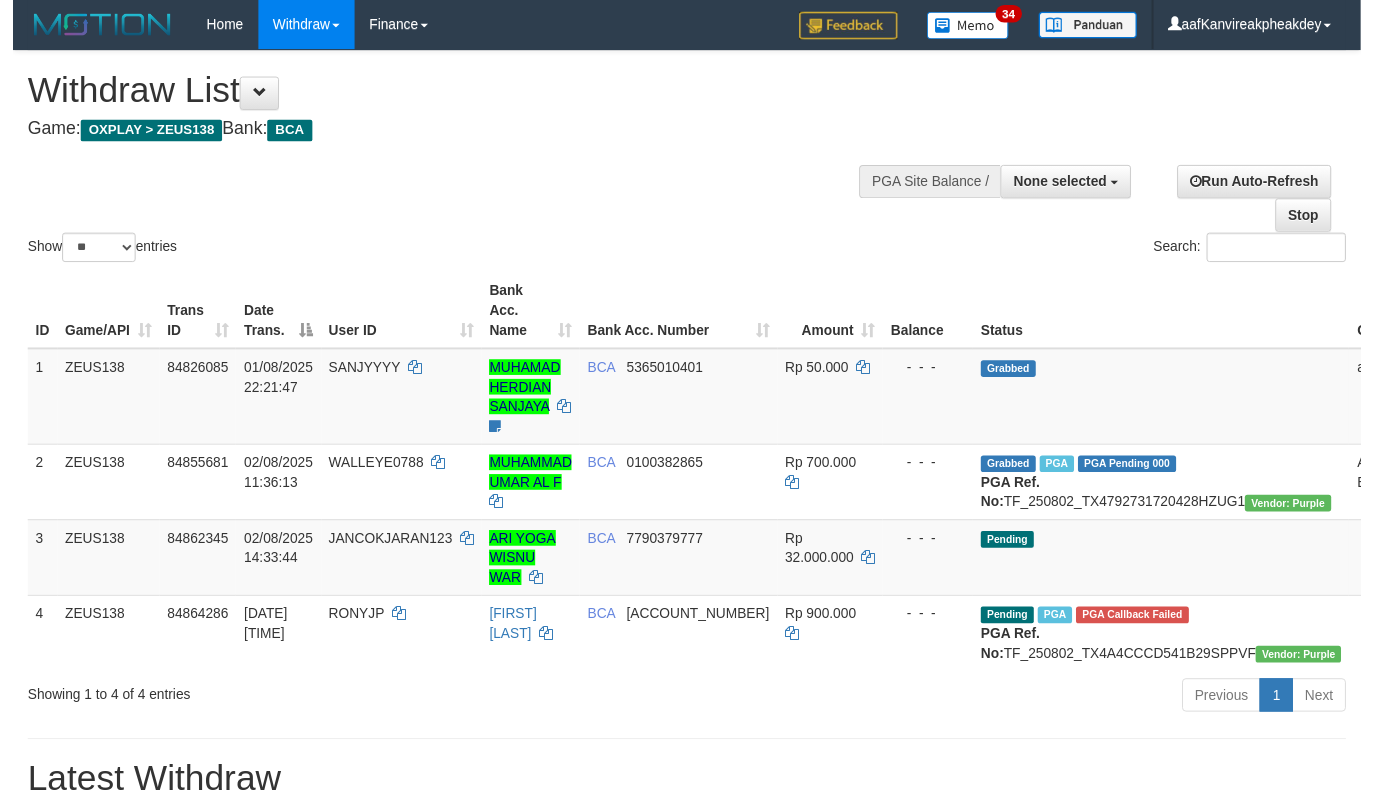 scroll, scrollTop: 67, scrollLeft: 0, axis: vertical 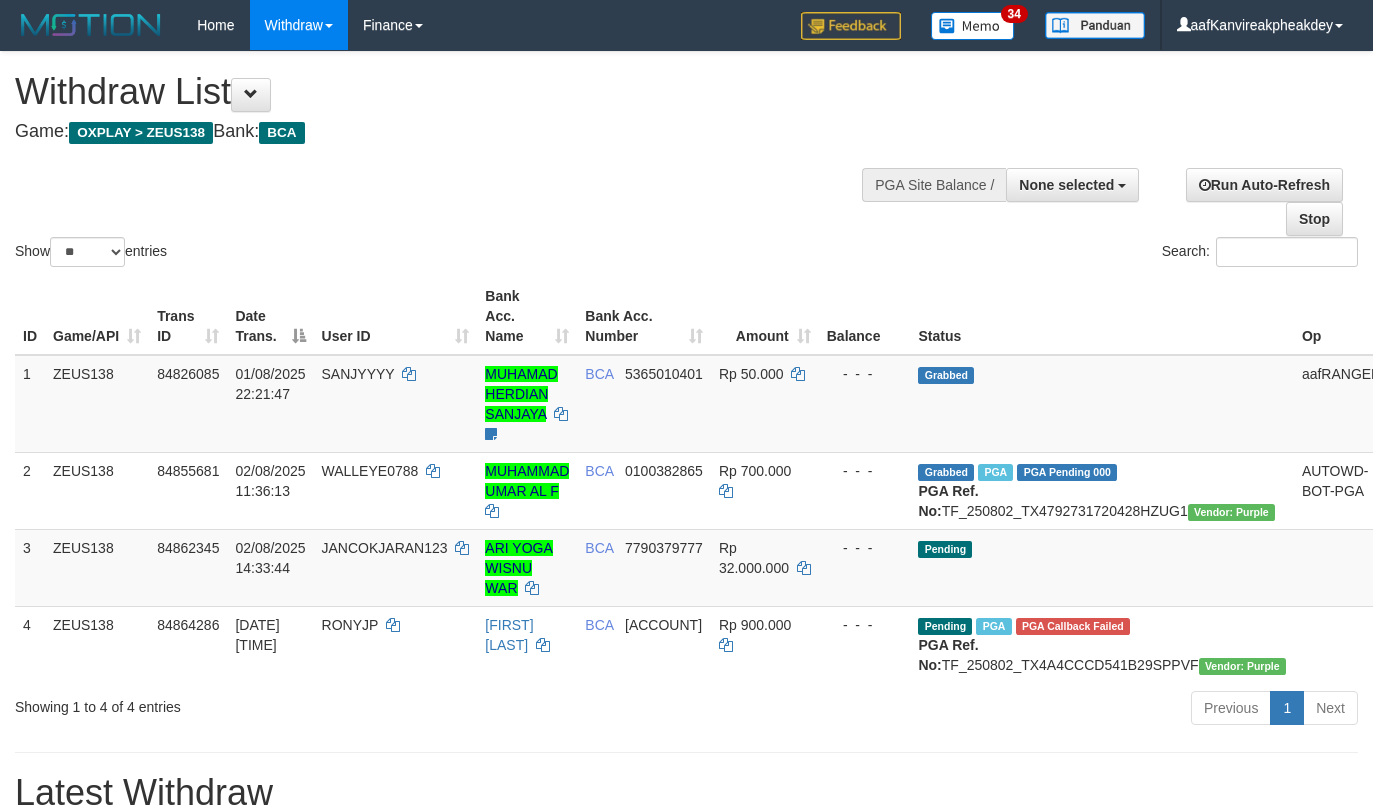 select 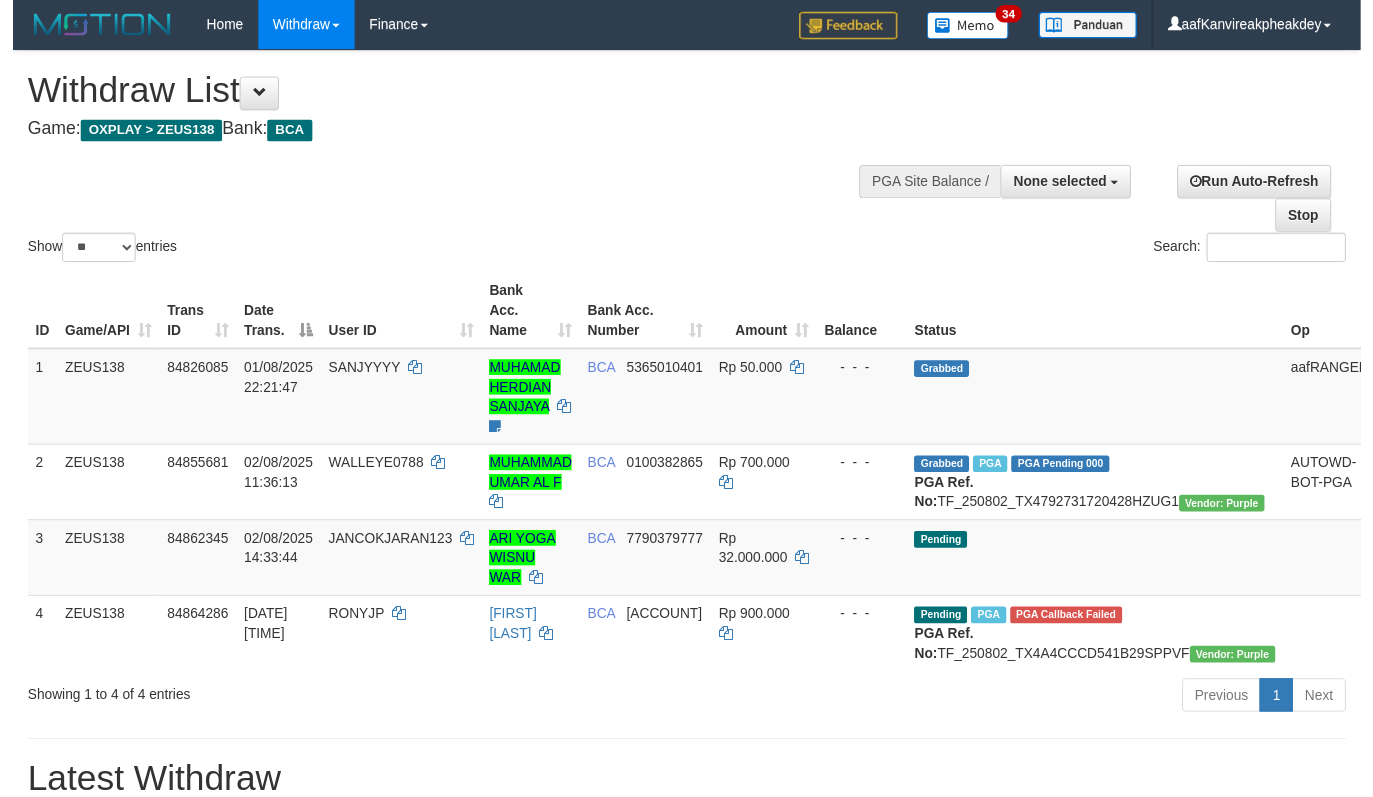scroll, scrollTop: 67, scrollLeft: 0, axis: vertical 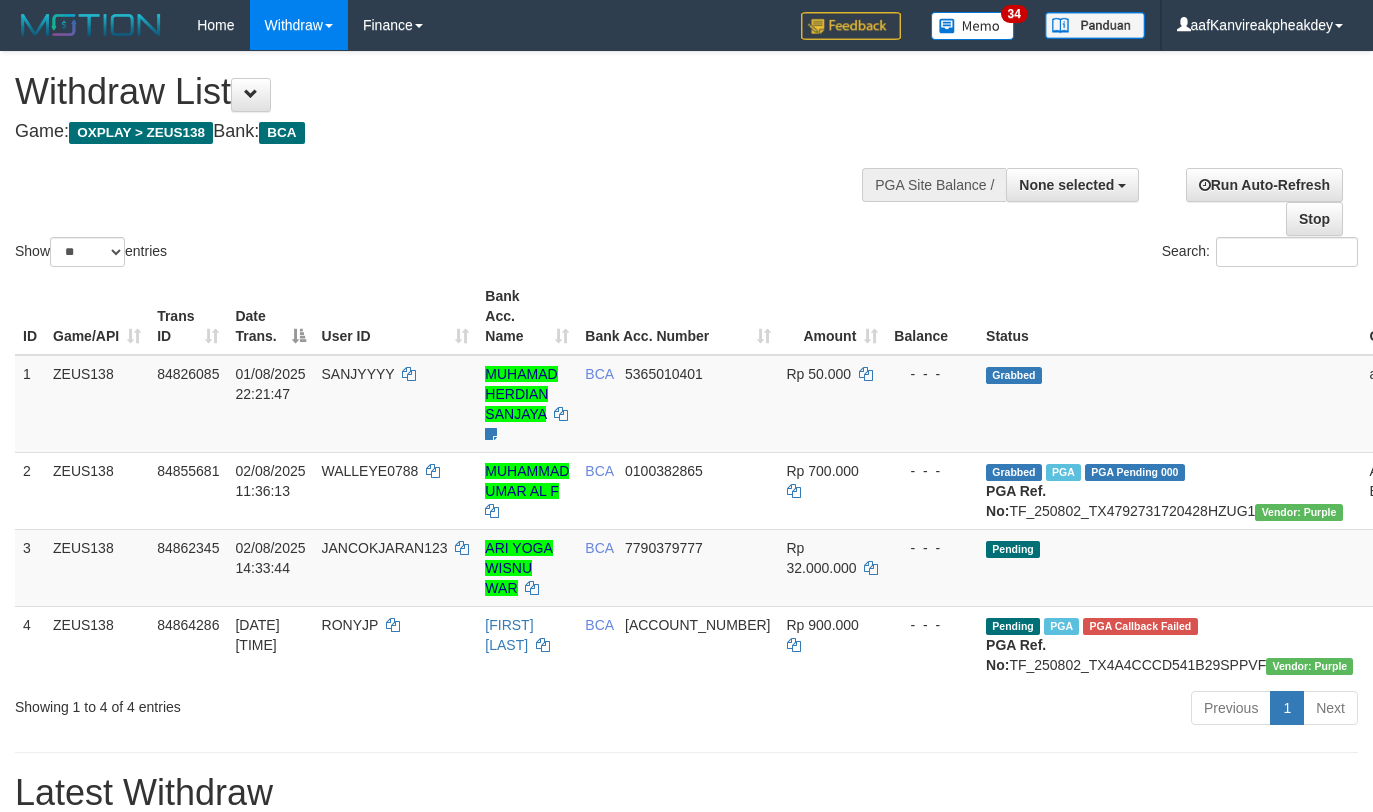 select 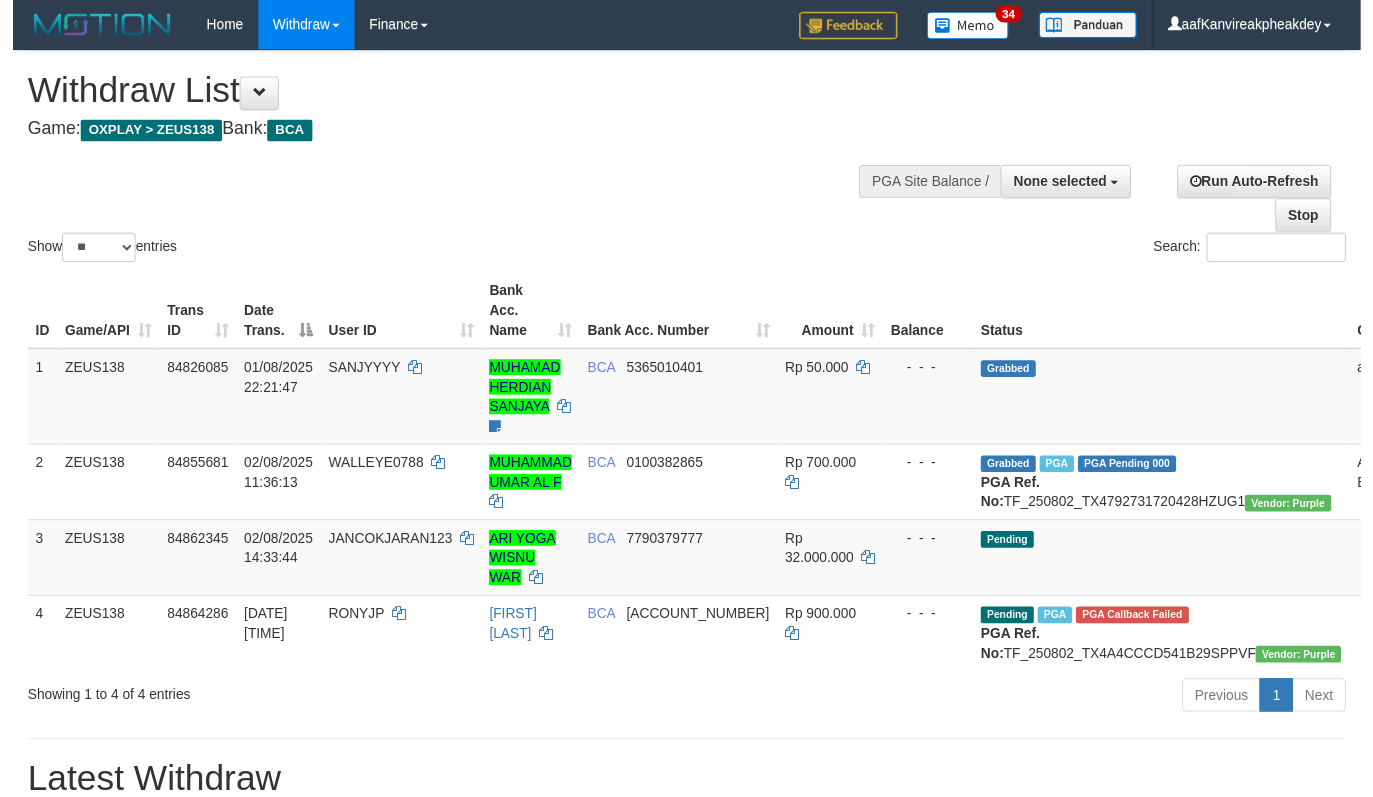 scroll, scrollTop: 67, scrollLeft: 0, axis: vertical 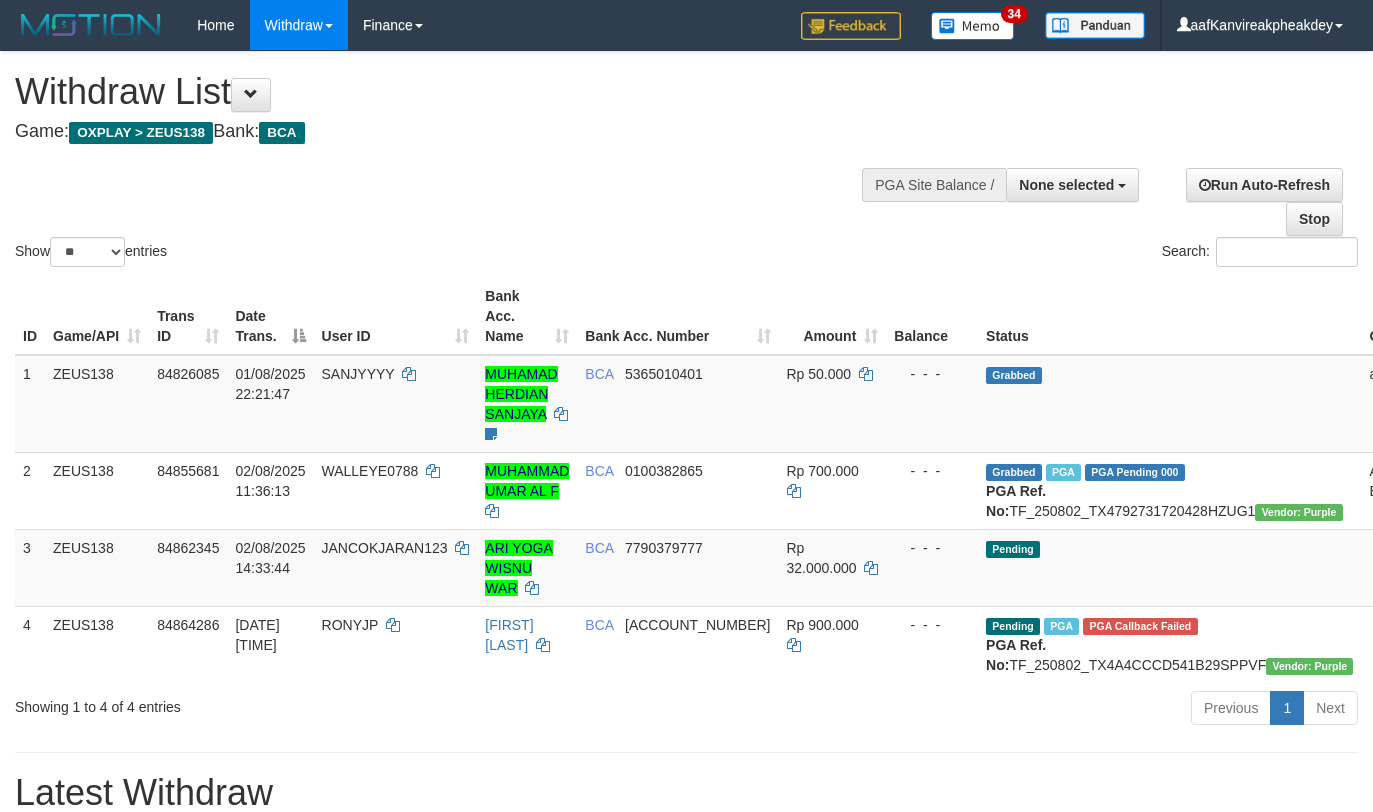select 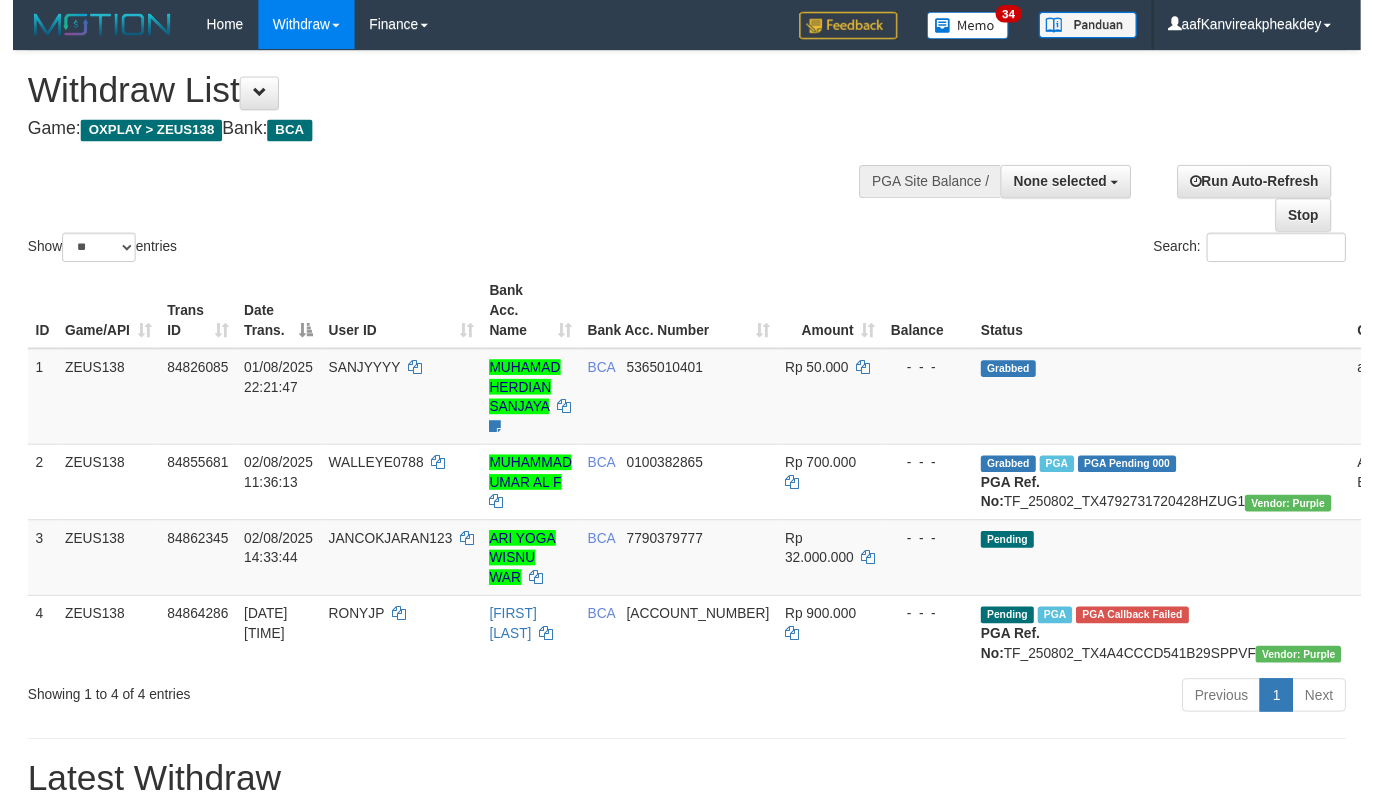 scroll, scrollTop: 67, scrollLeft: 0, axis: vertical 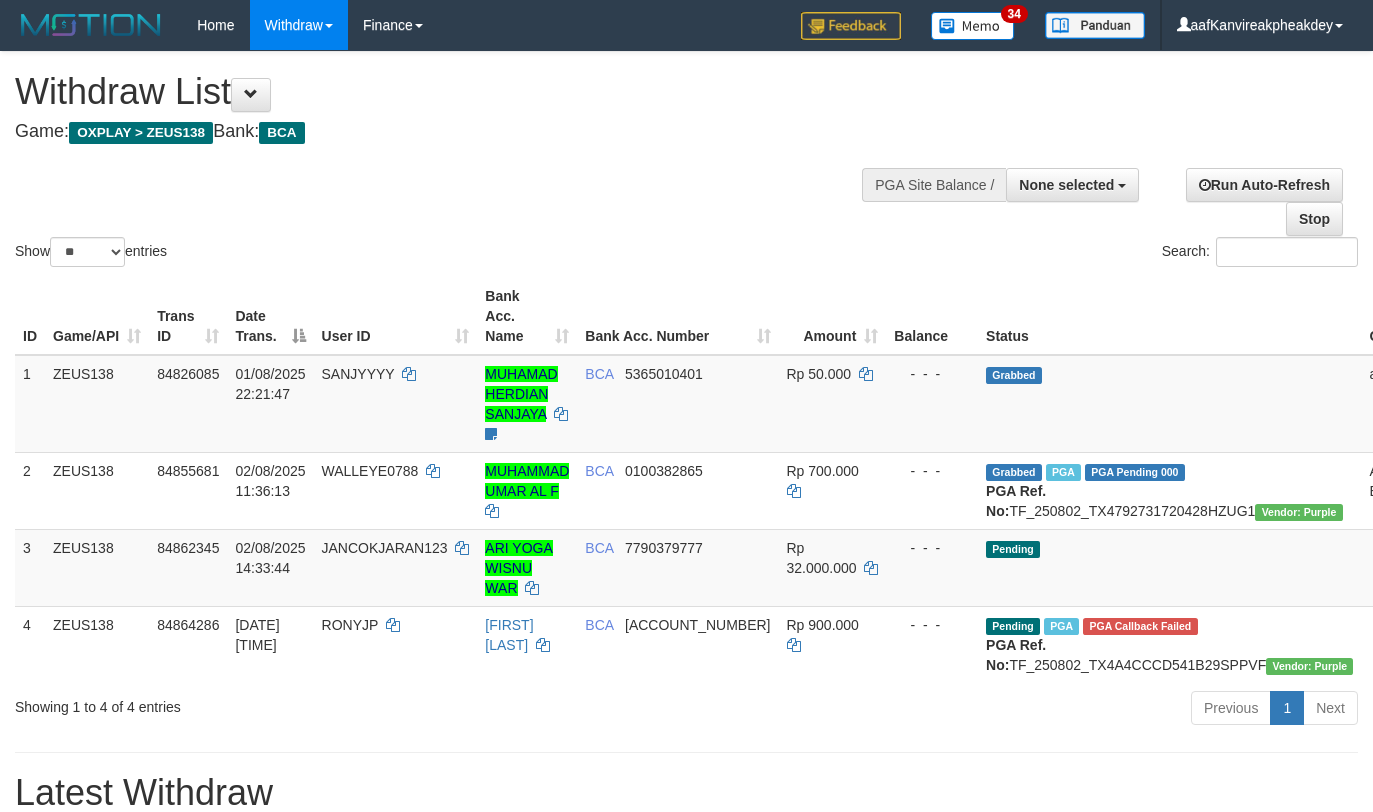 select 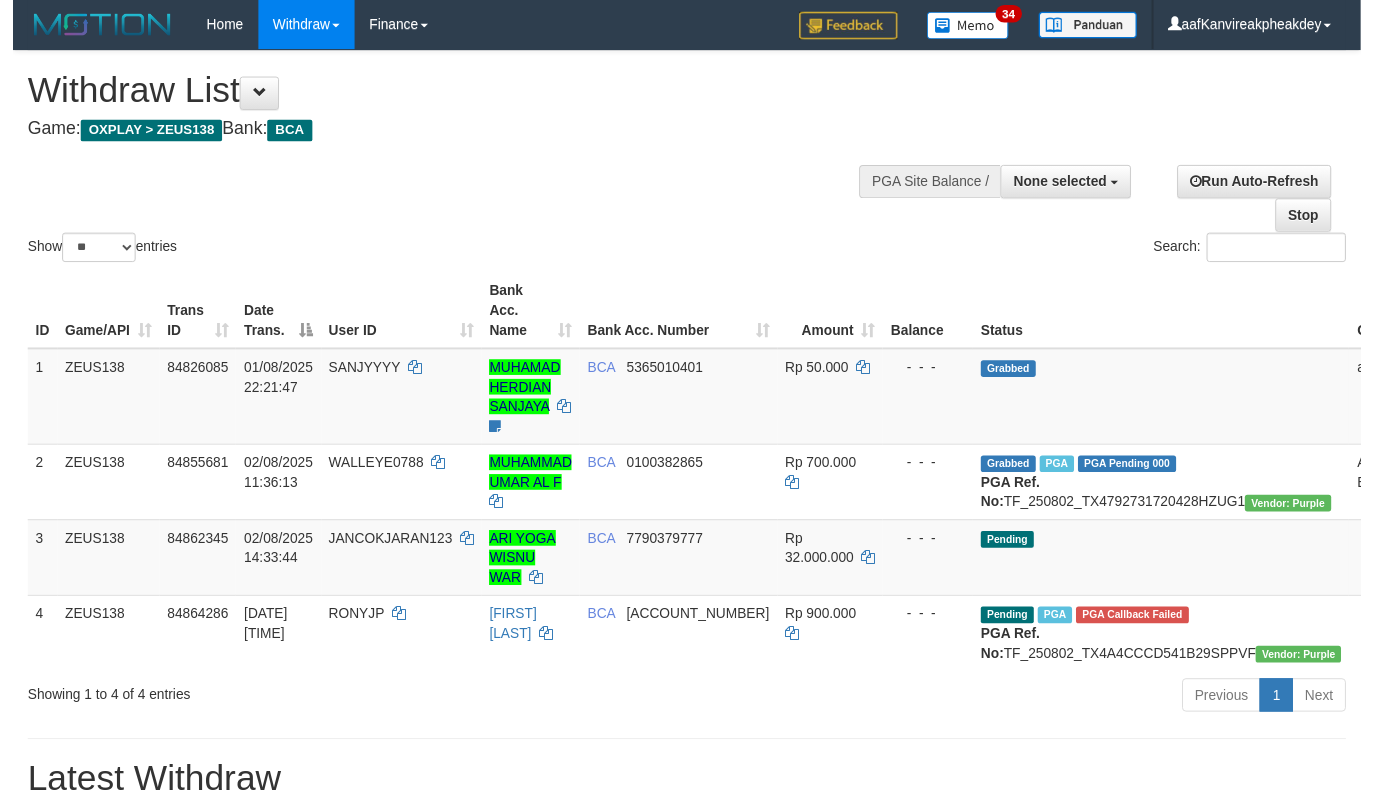 scroll, scrollTop: 67, scrollLeft: 0, axis: vertical 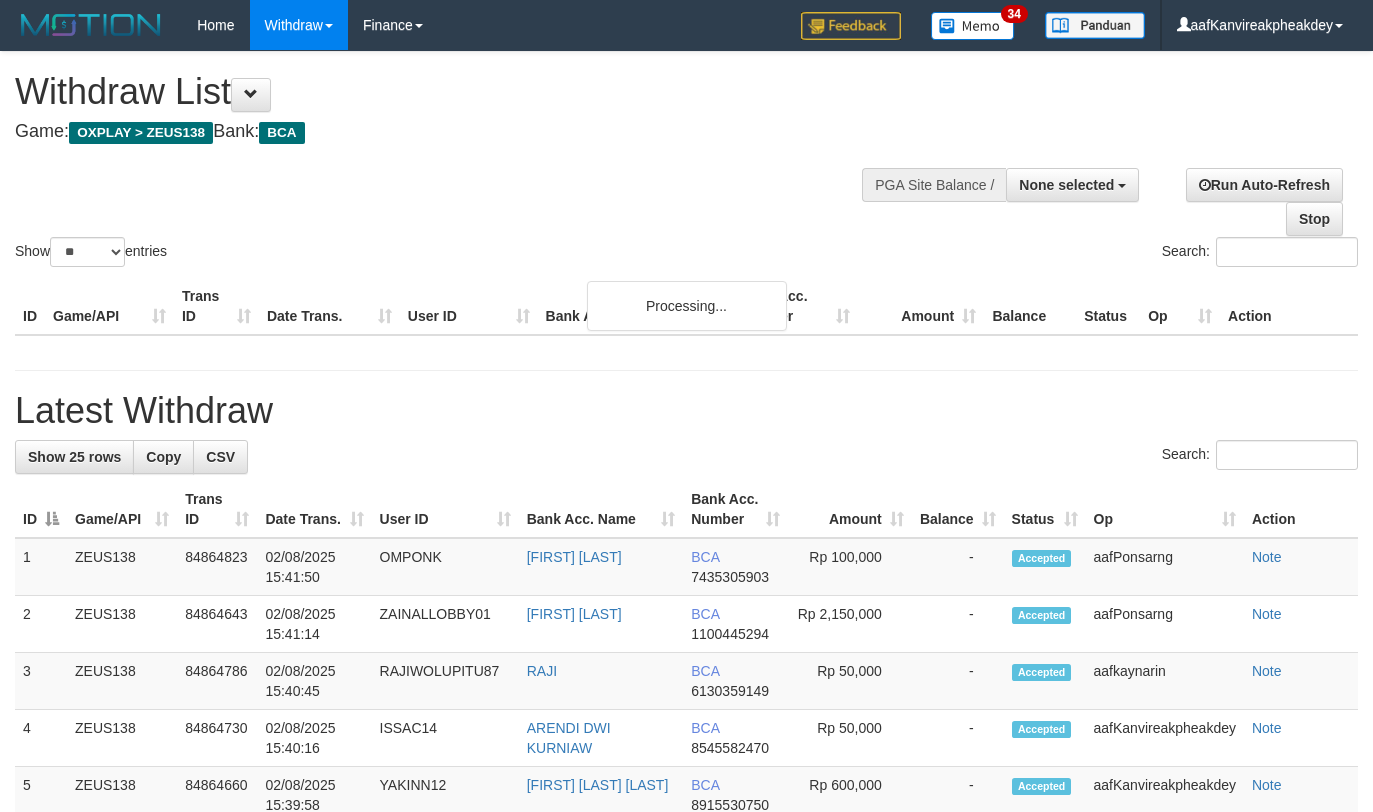 select 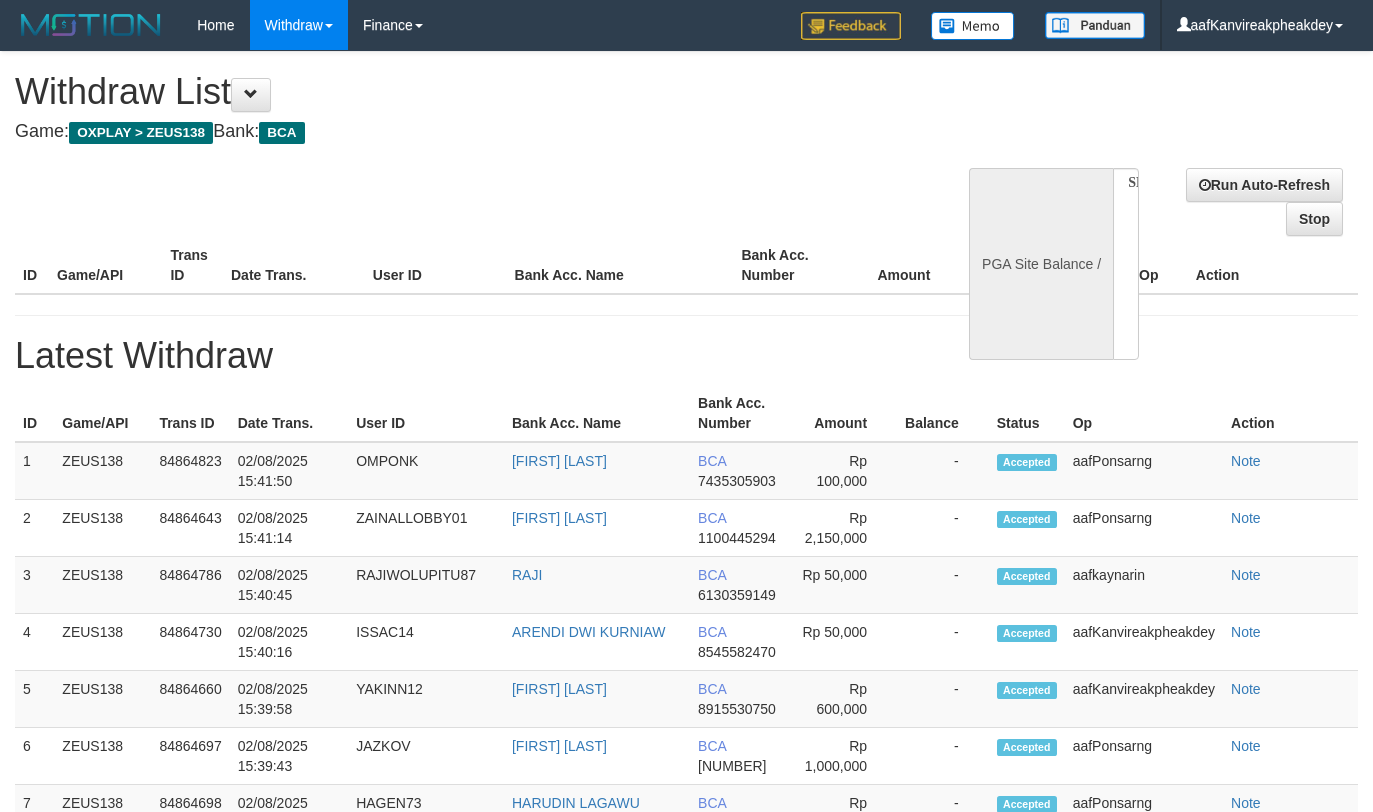 select 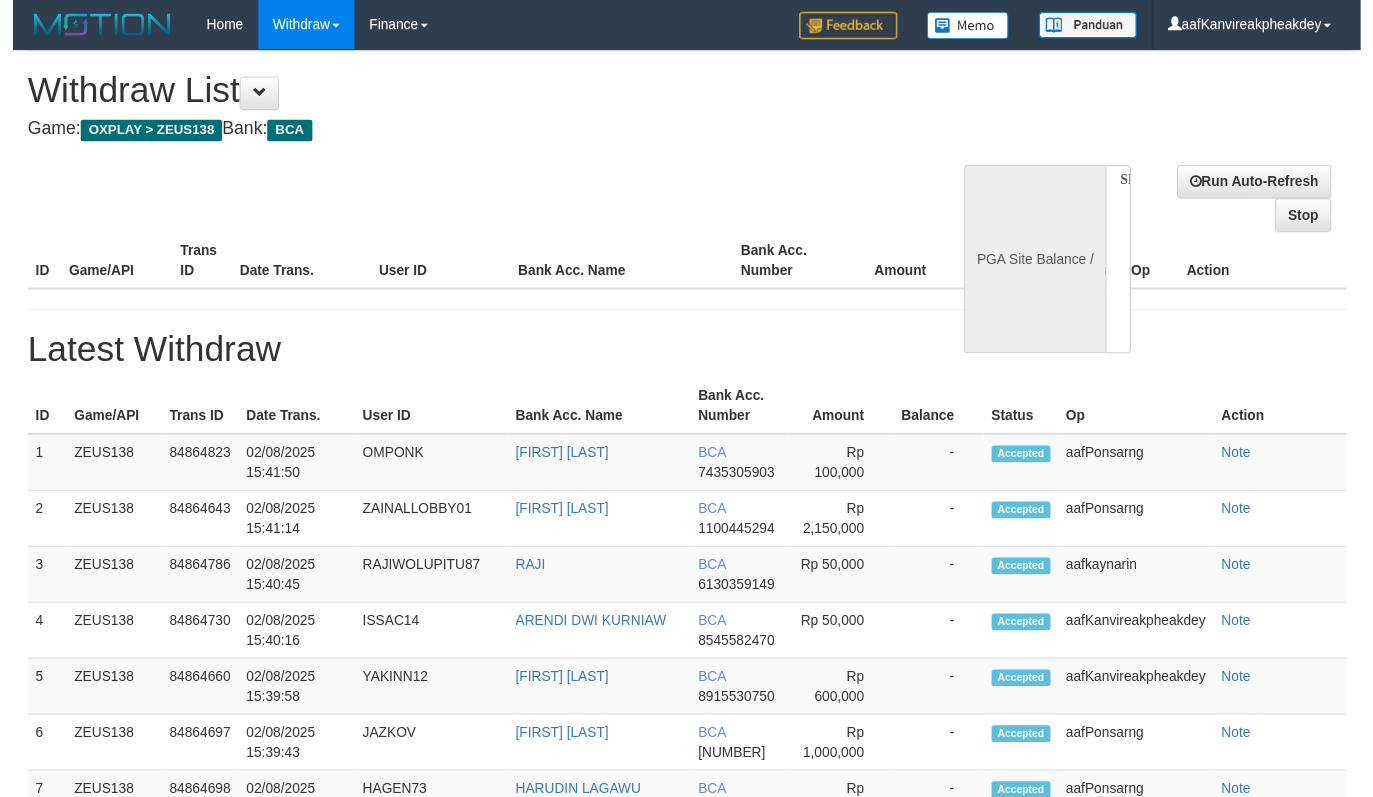 scroll, scrollTop: 67, scrollLeft: 0, axis: vertical 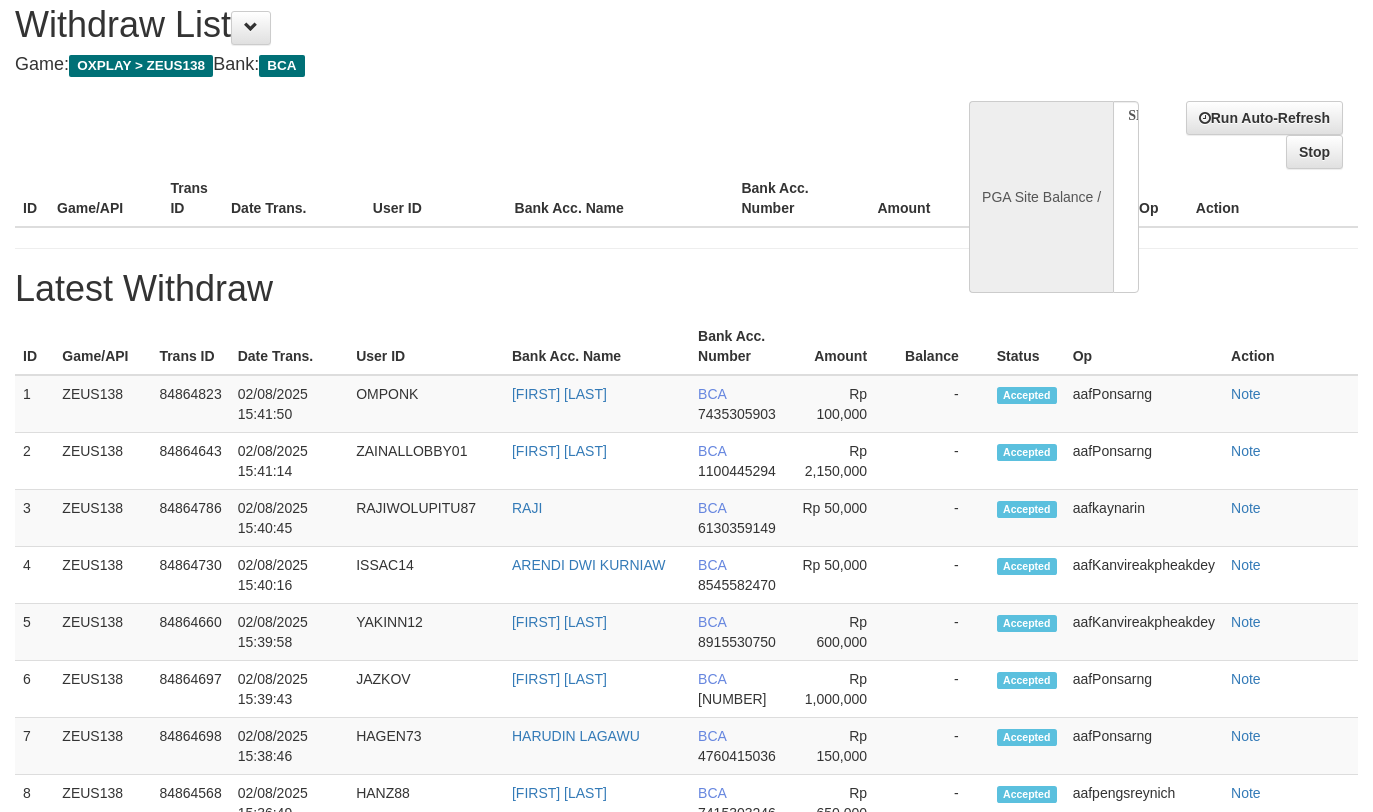 select on "**" 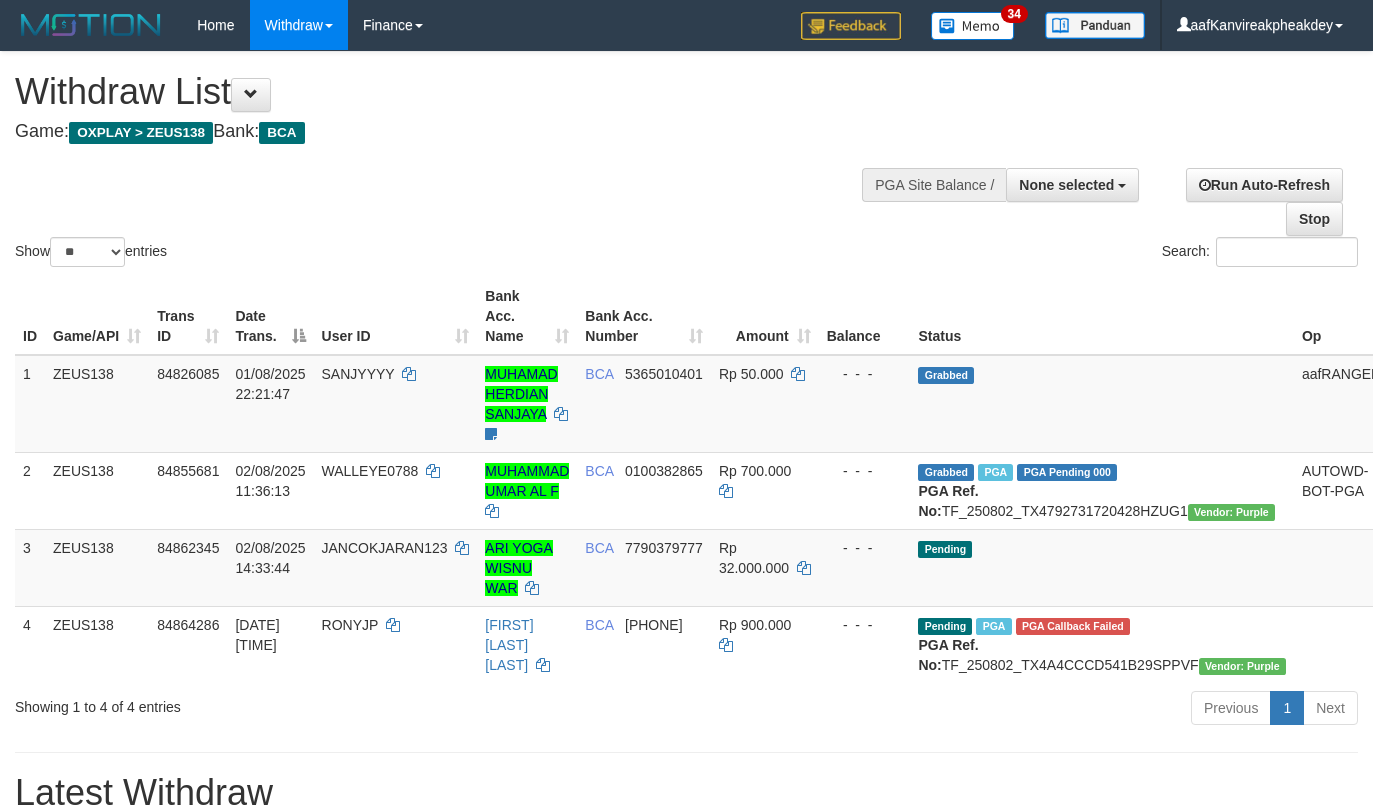 select 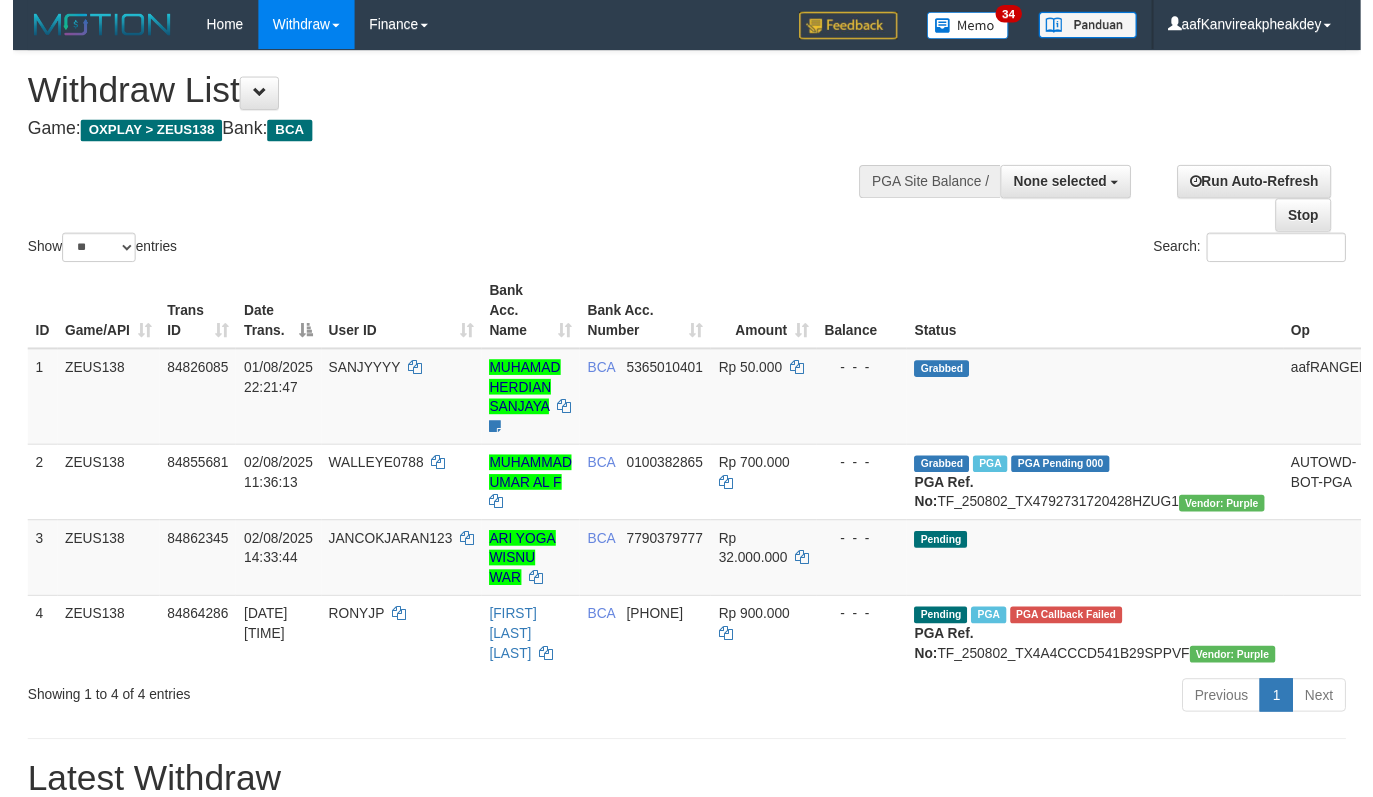 scroll, scrollTop: 67, scrollLeft: 0, axis: vertical 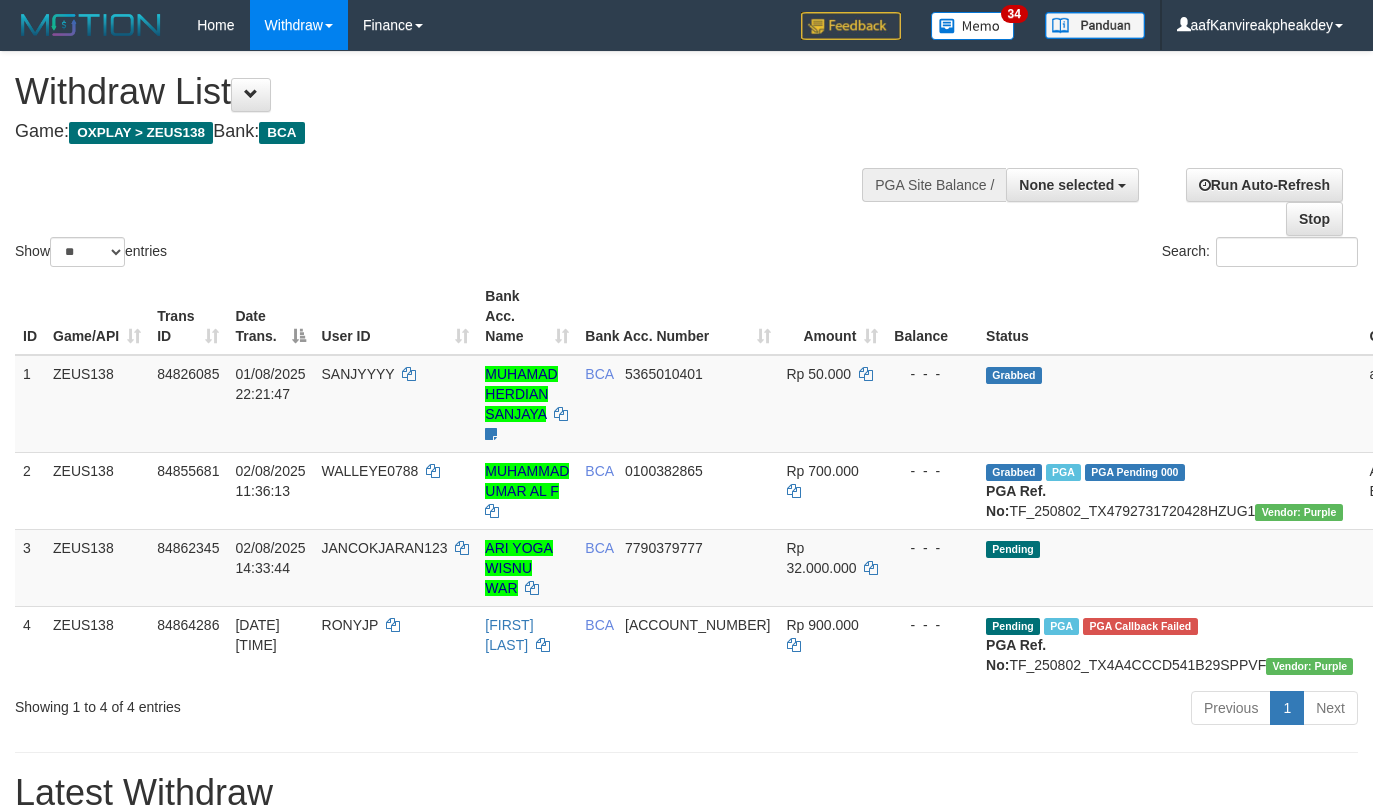 select 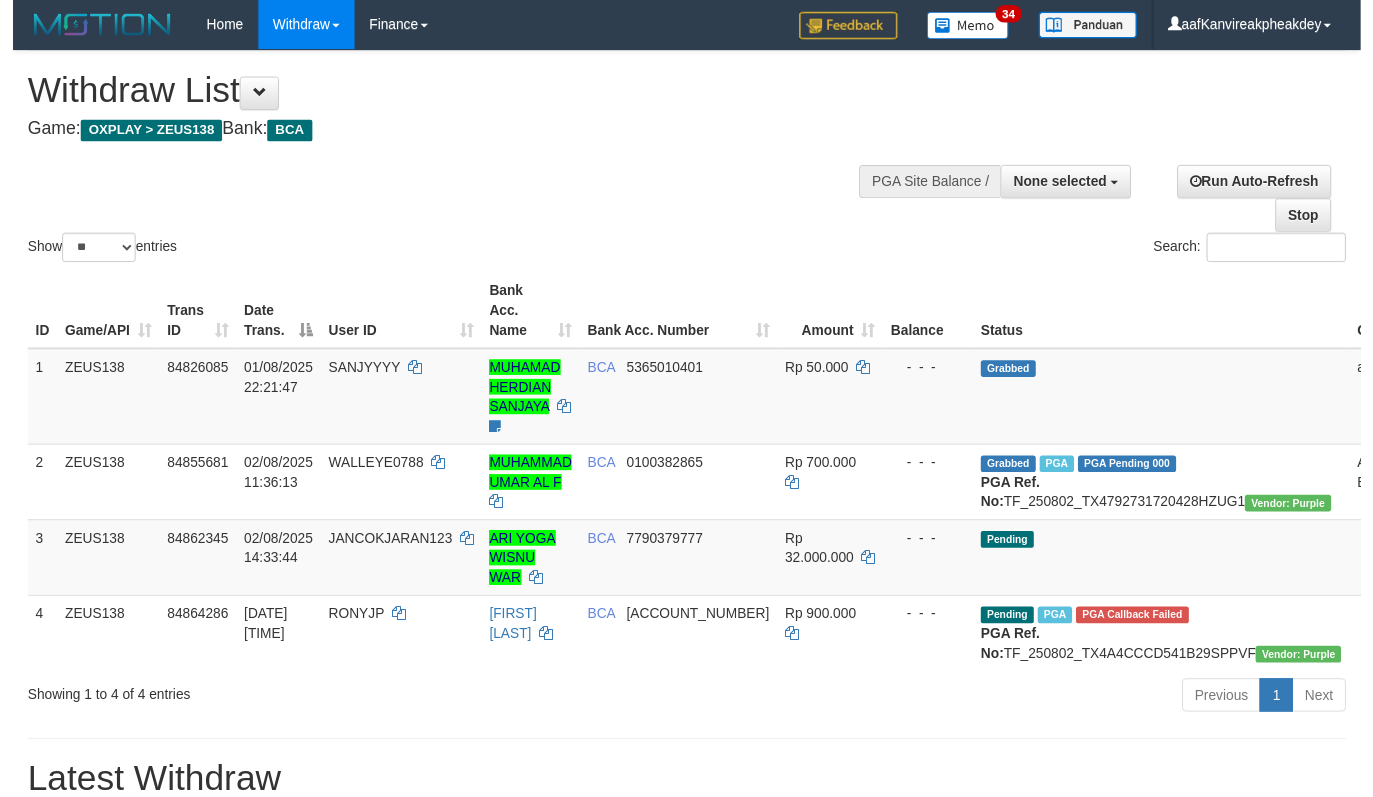 scroll, scrollTop: 67, scrollLeft: 0, axis: vertical 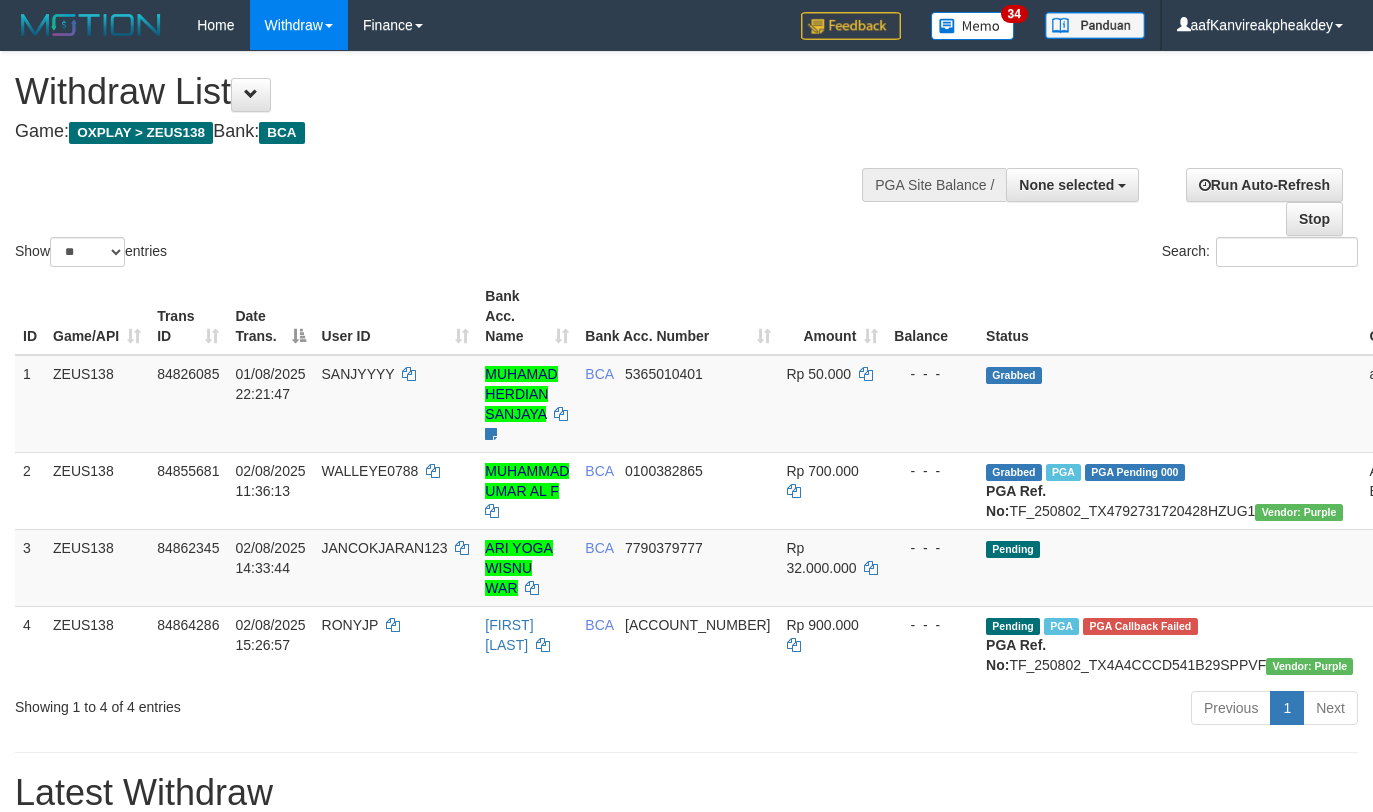 select 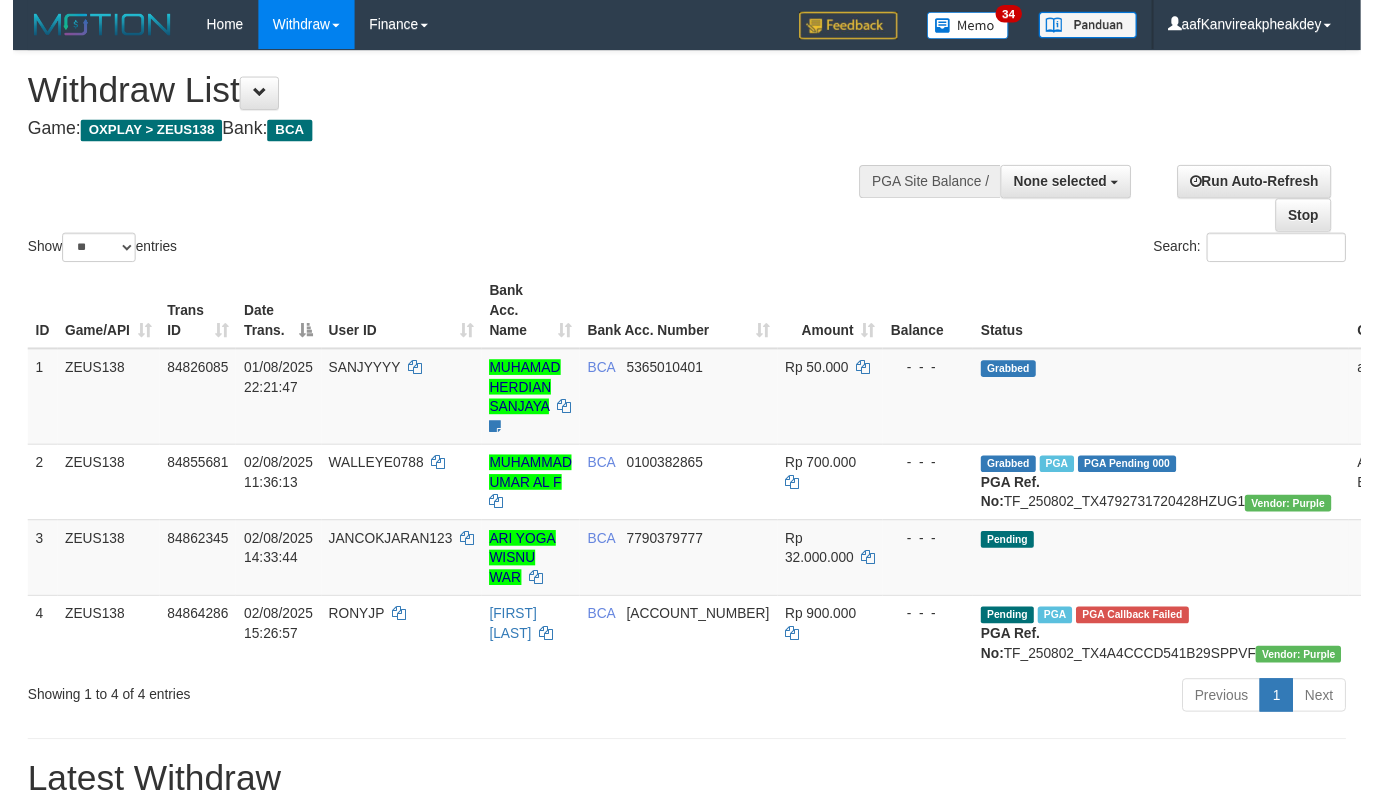 scroll, scrollTop: 67, scrollLeft: 0, axis: vertical 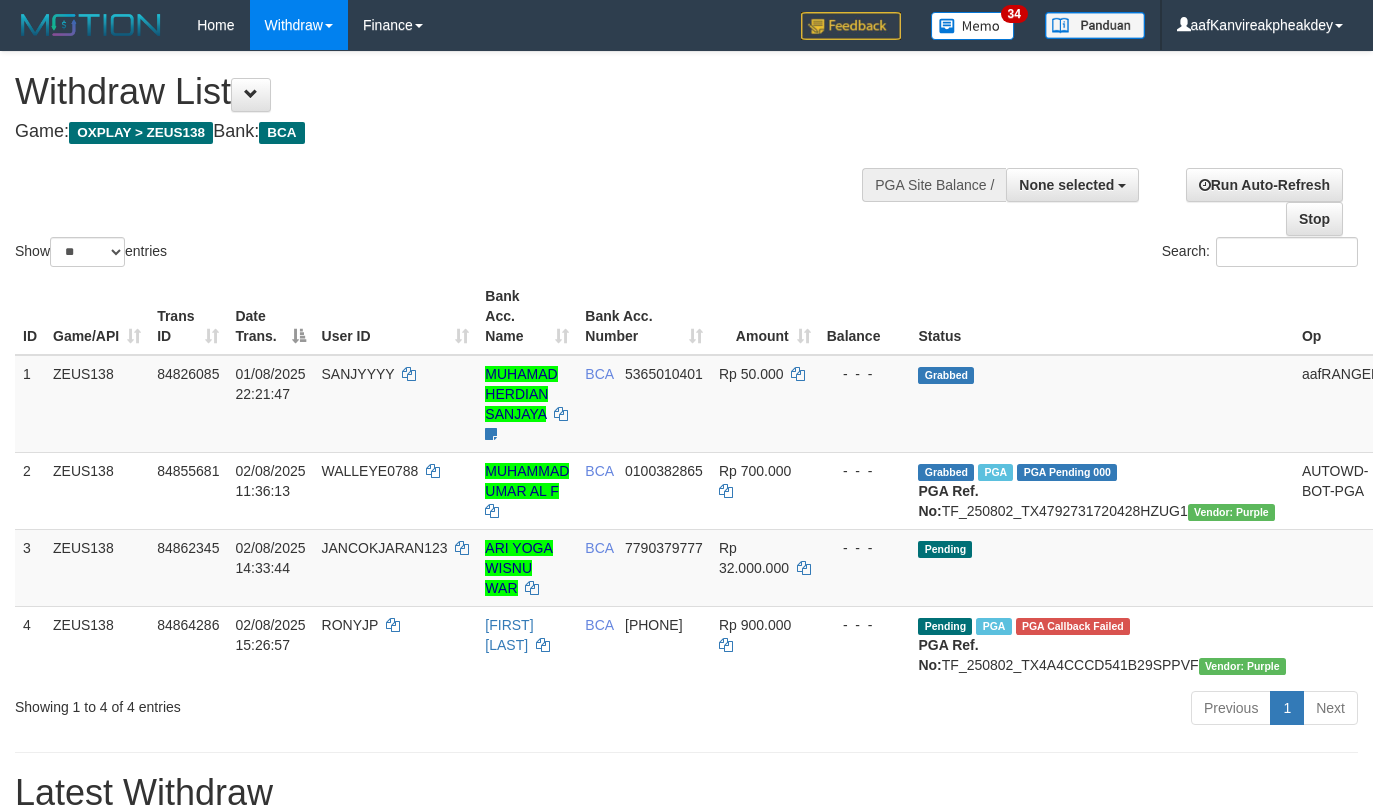 select 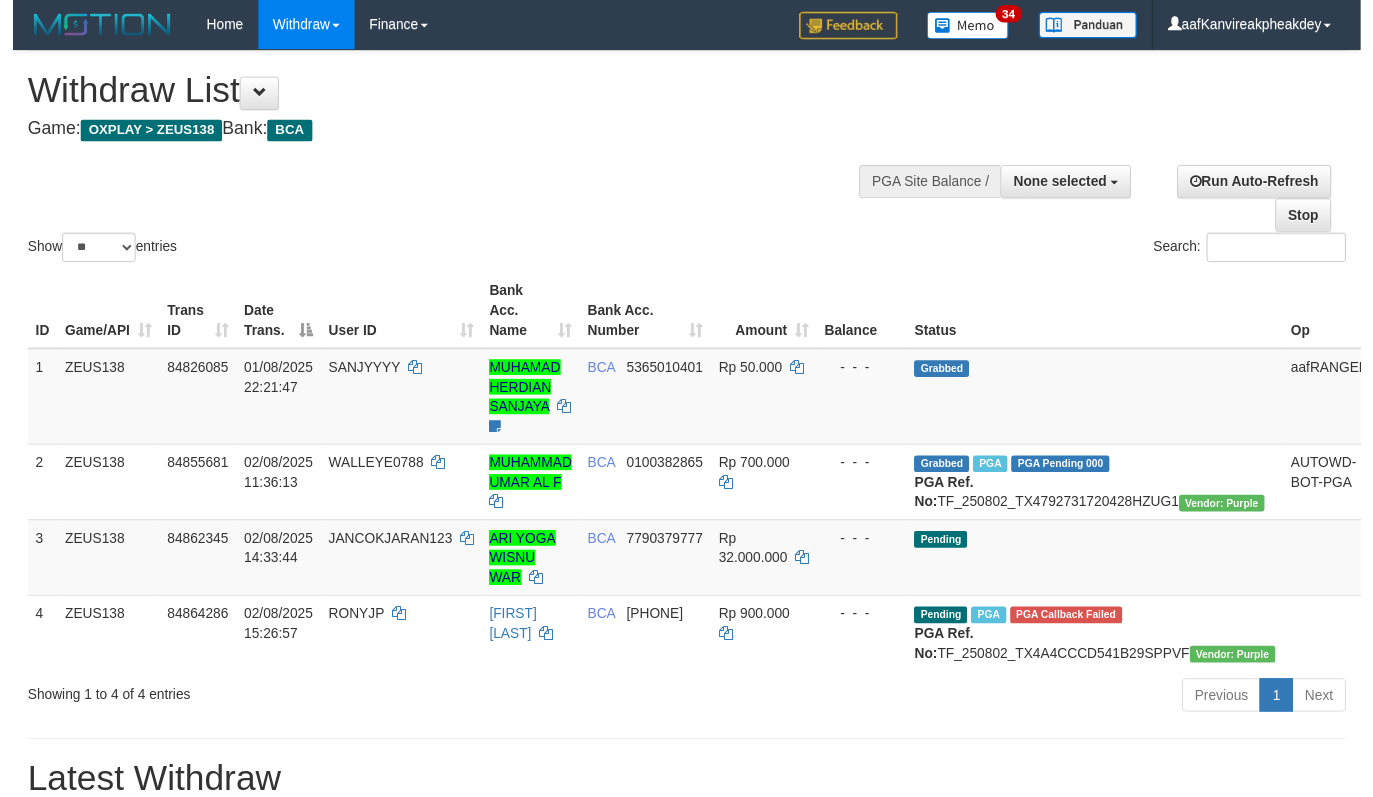 scroll, scrollTop: 67, scrollLeft: 0, axis: vertical 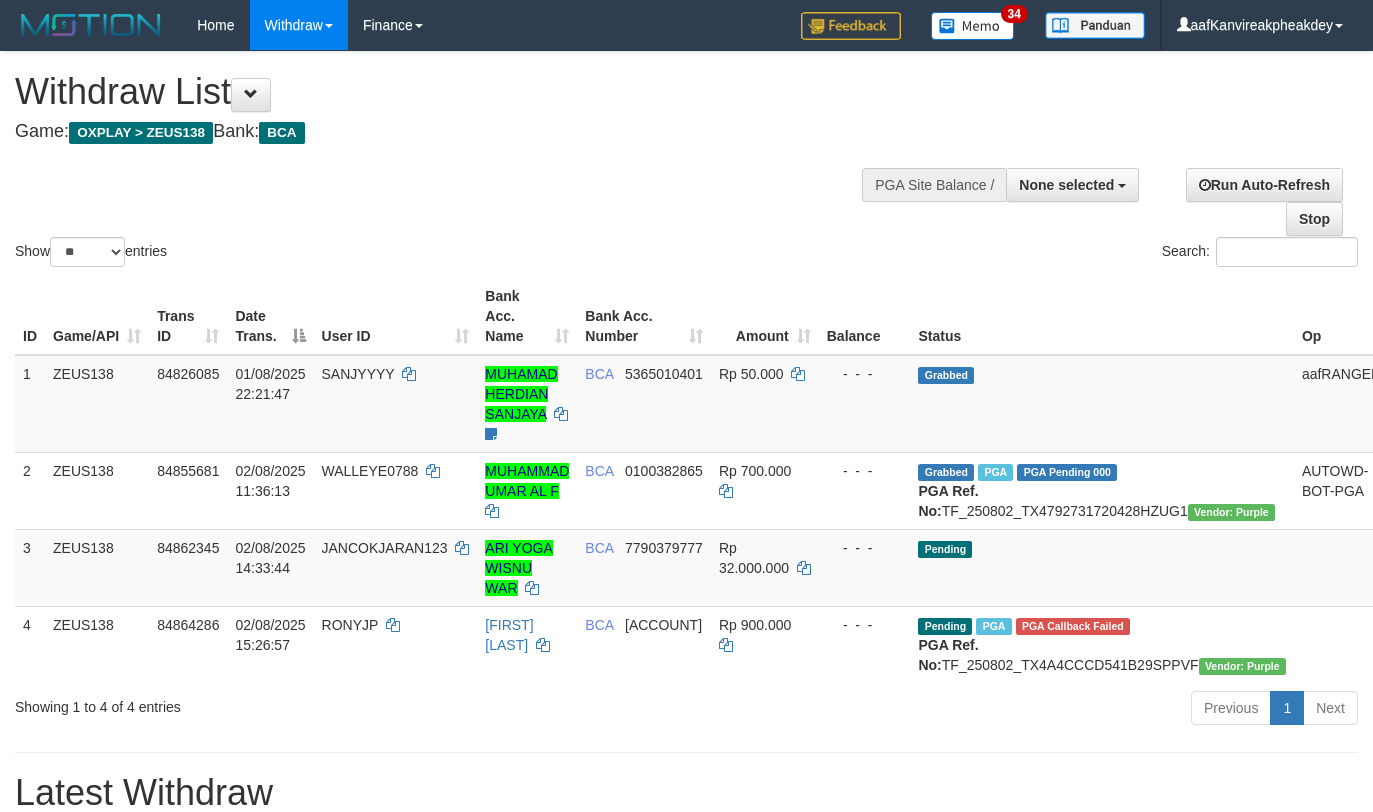 select 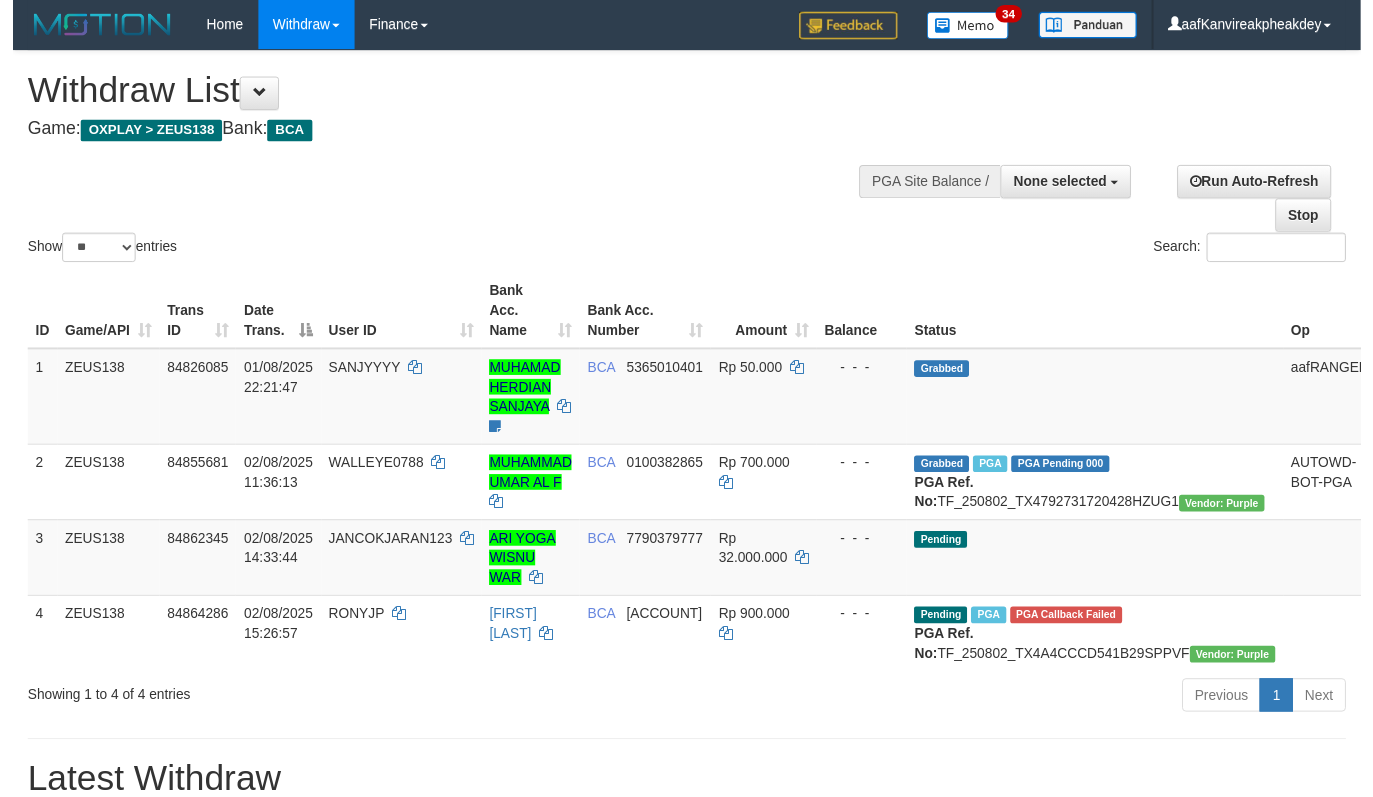 scroll, scrollTop: 67, scrollLeft: 0, axis: vertical 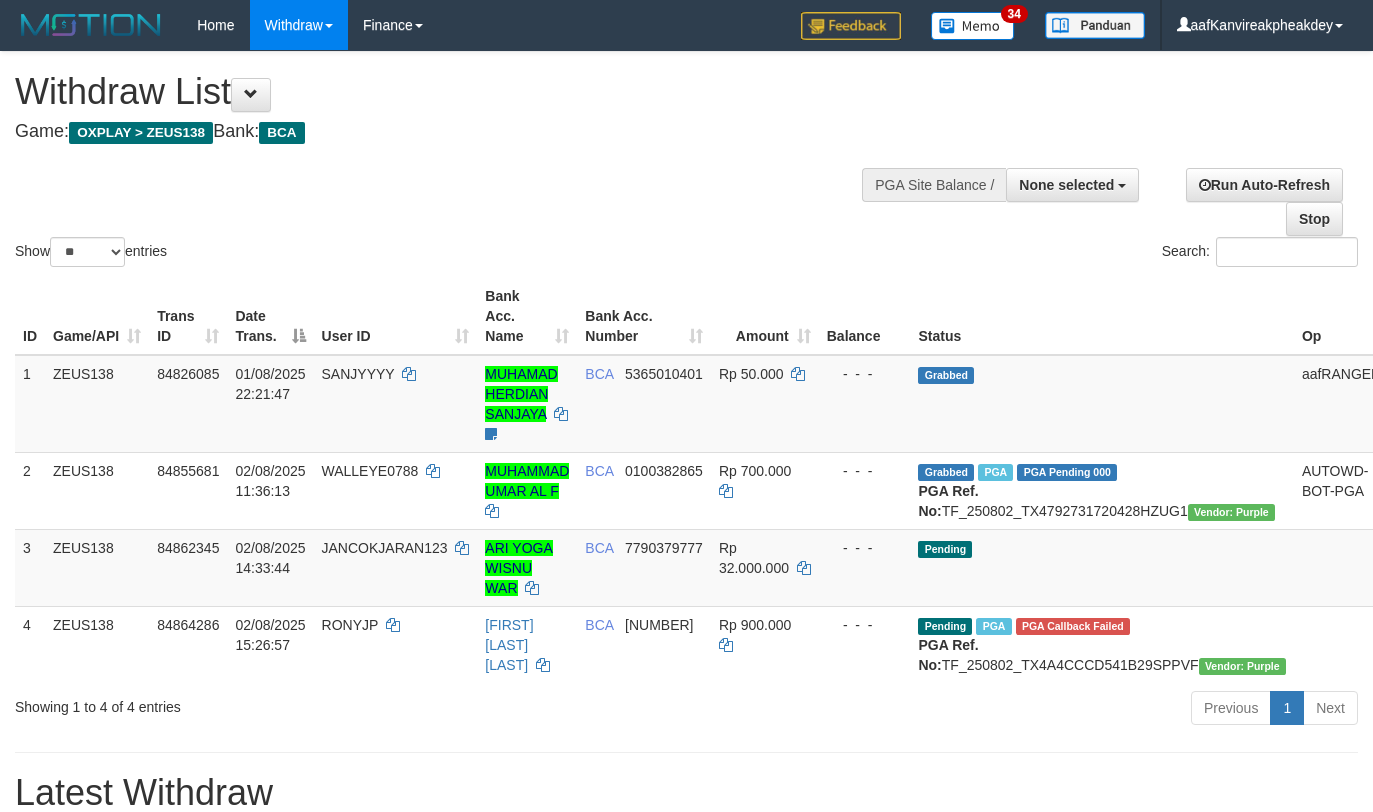 select 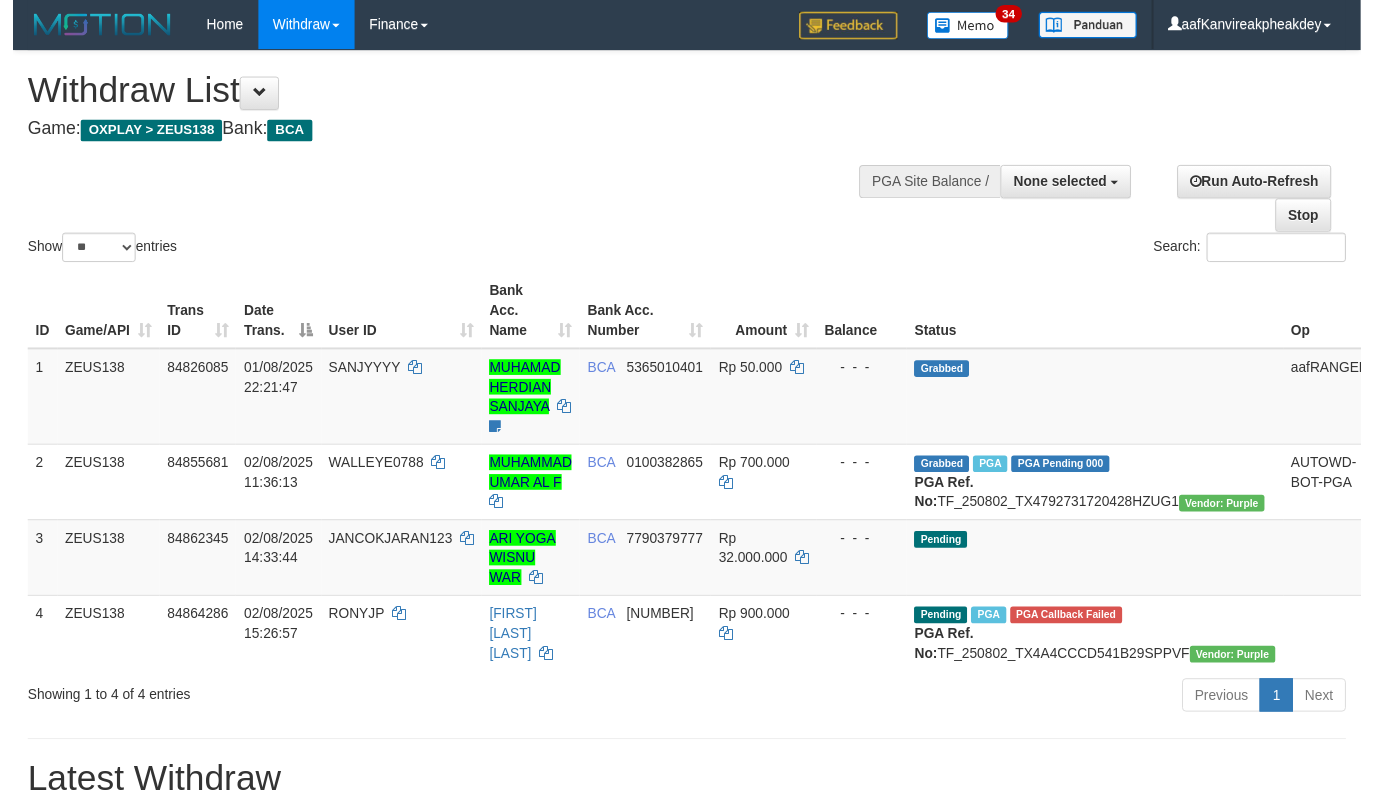 scroll, scrollTop: 67, scrollLeft: 0, axis: vertical 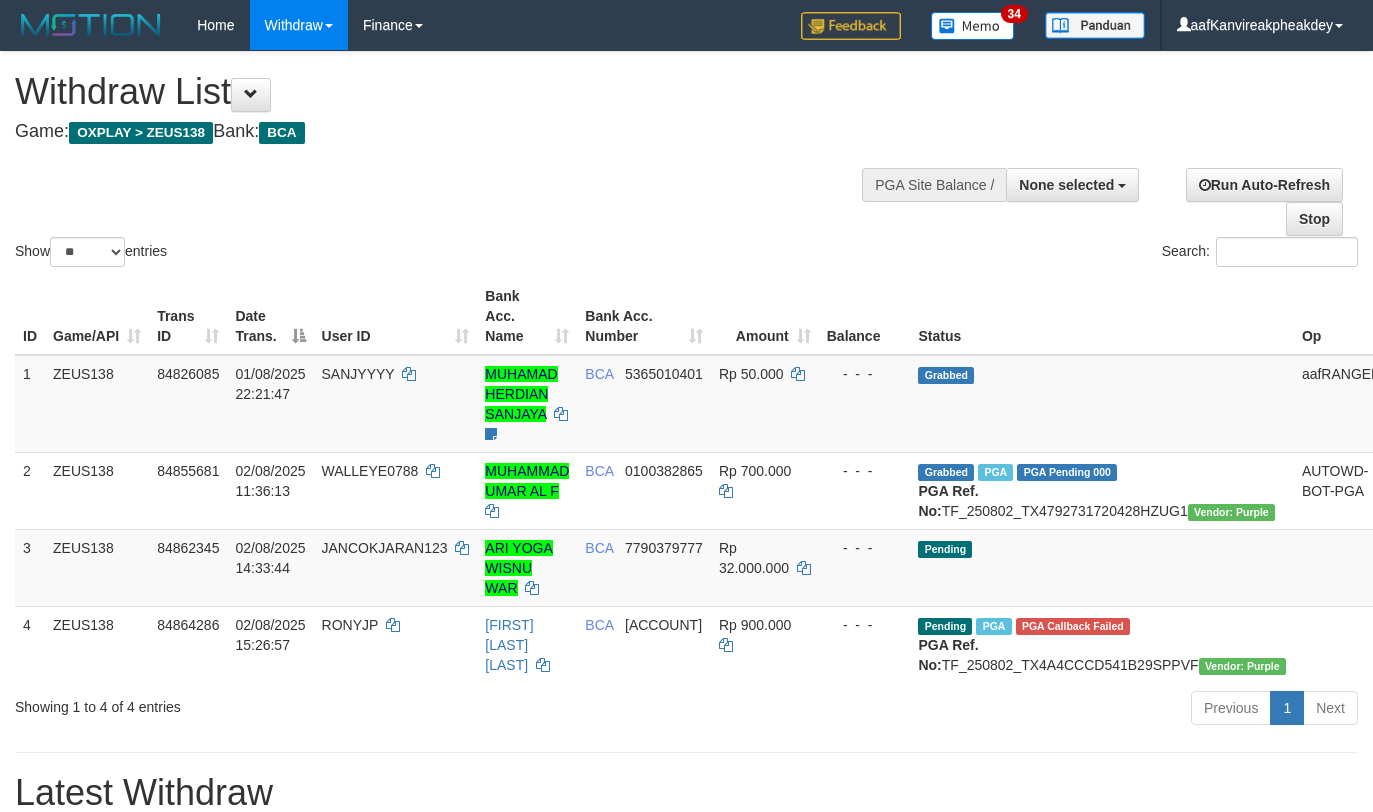 select 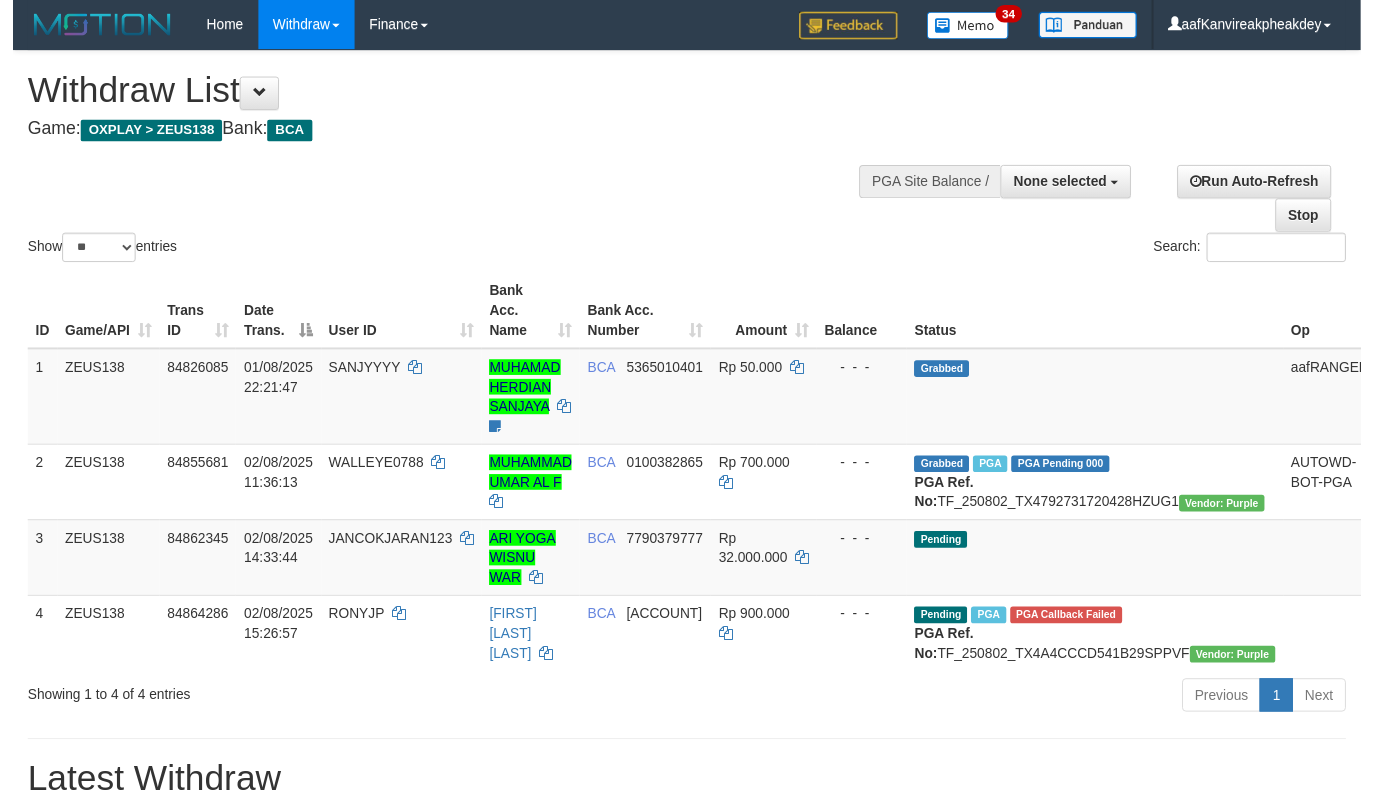 scroll, scrollTop: 67, scrollLeft: 0, axis: vertical 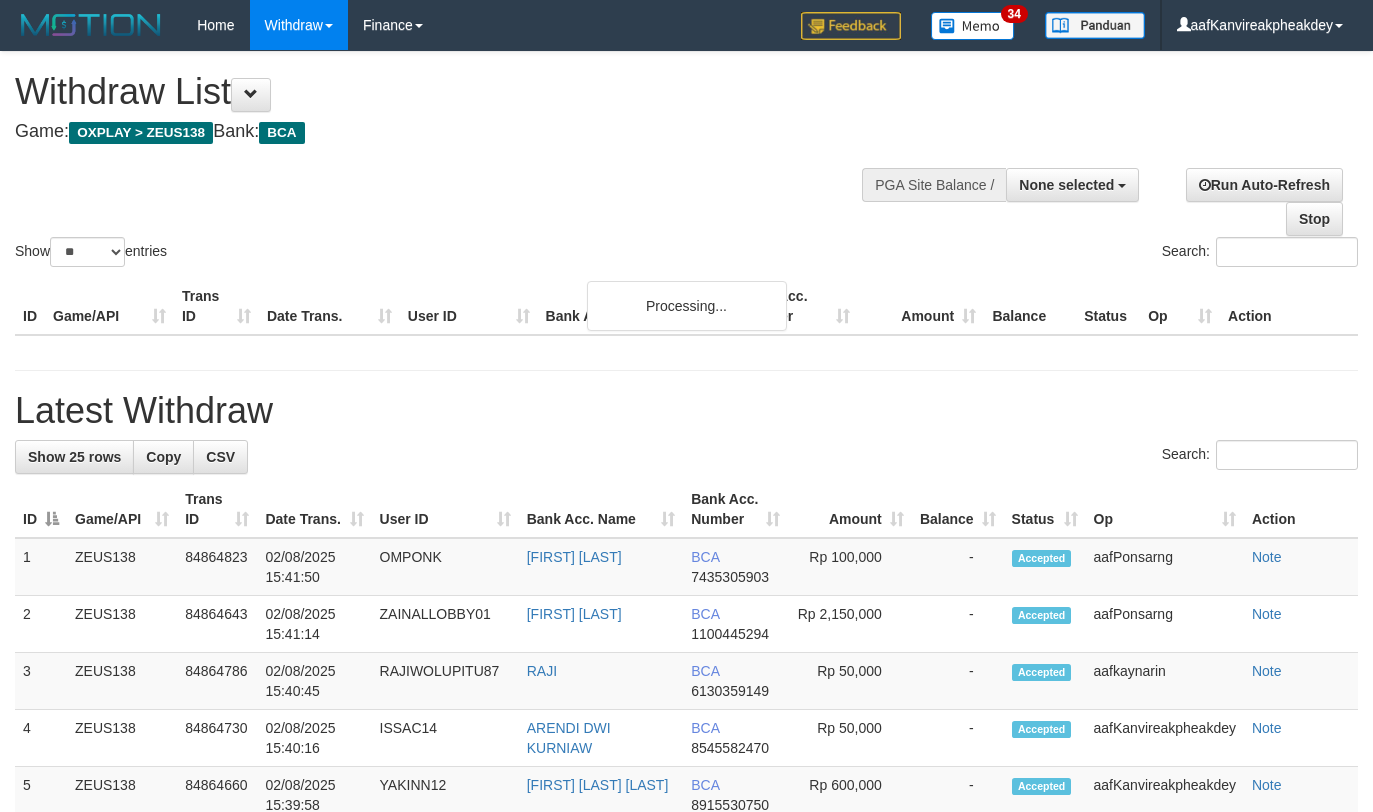 select 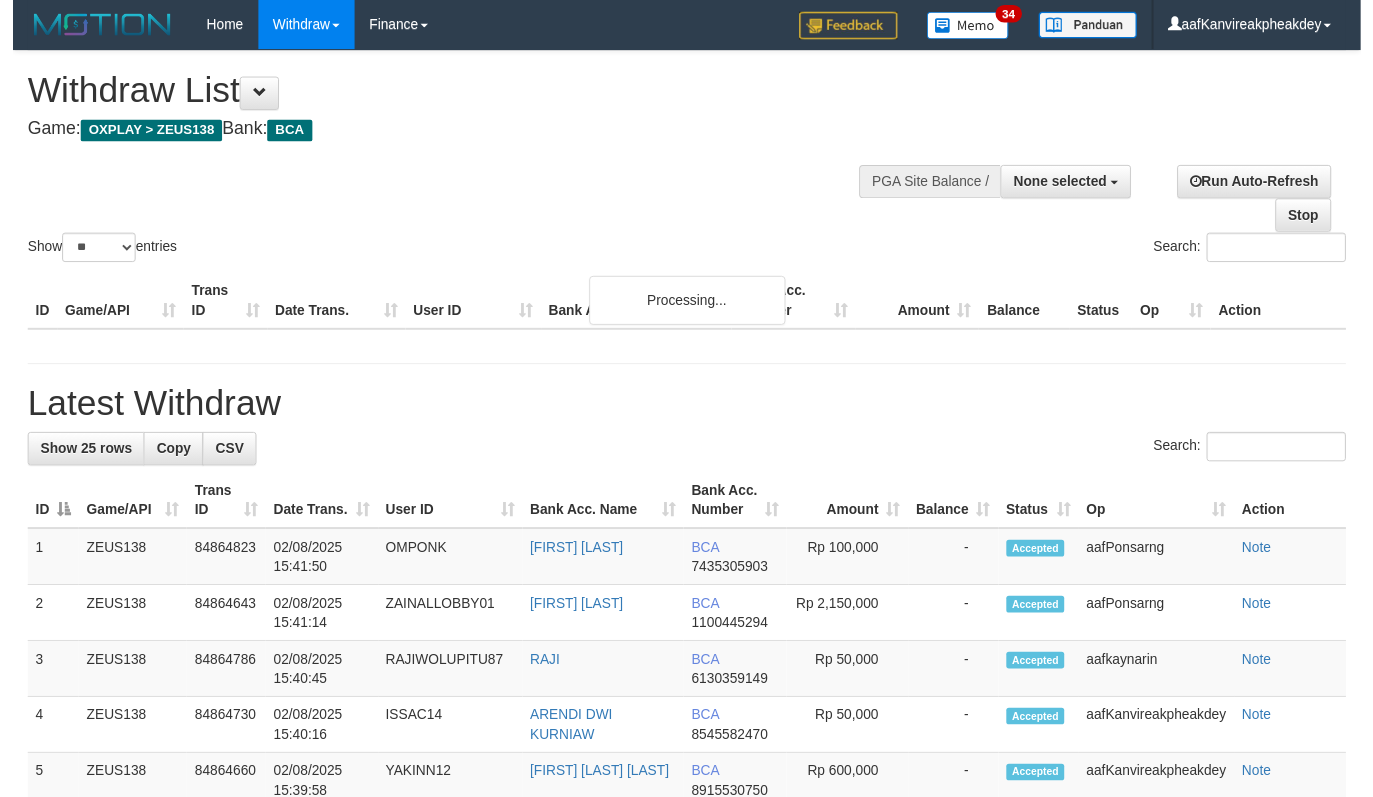 scroll, scrollTop: 67, scrollLeft: 0, axis: vertical 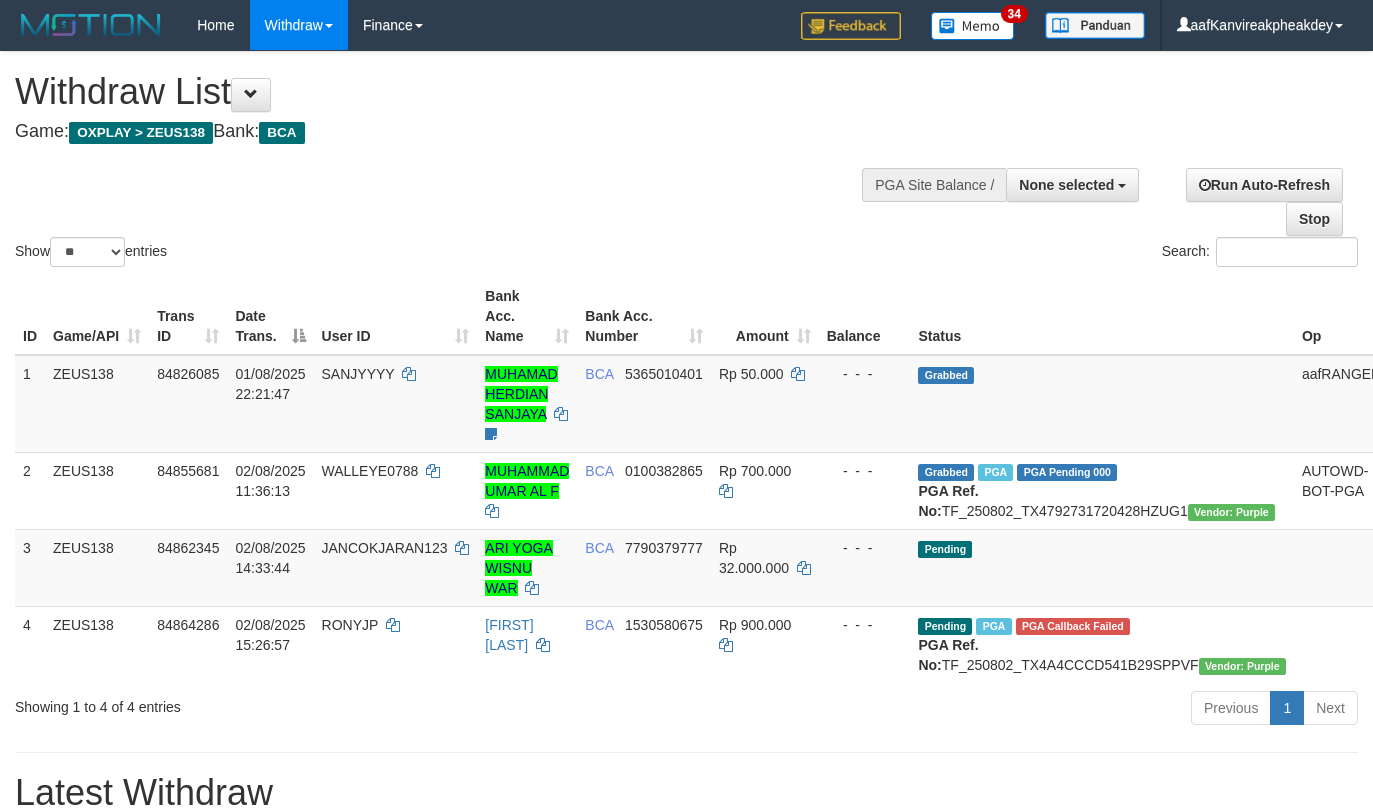 select 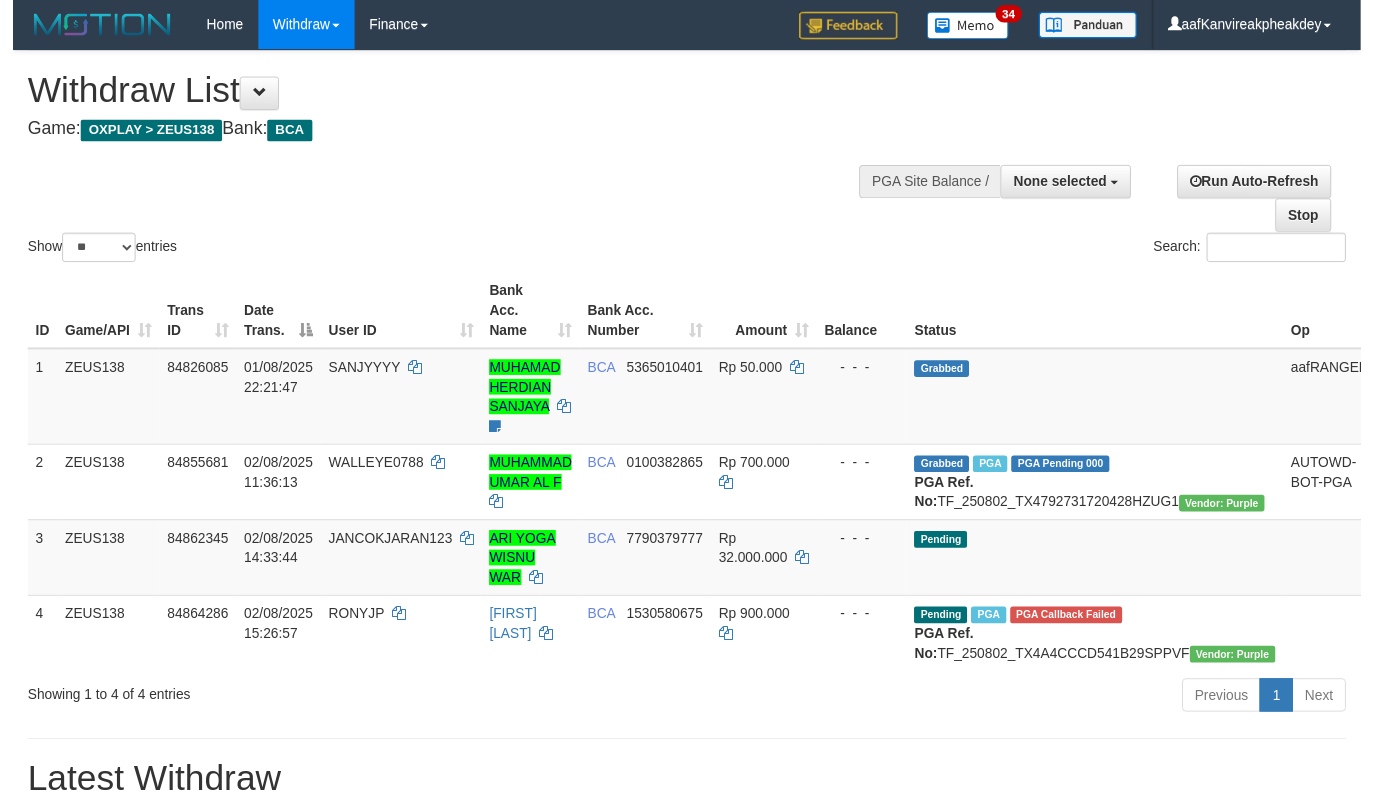 scroll, scrollTop: 67, scrollLeft: 0, axis: vertical 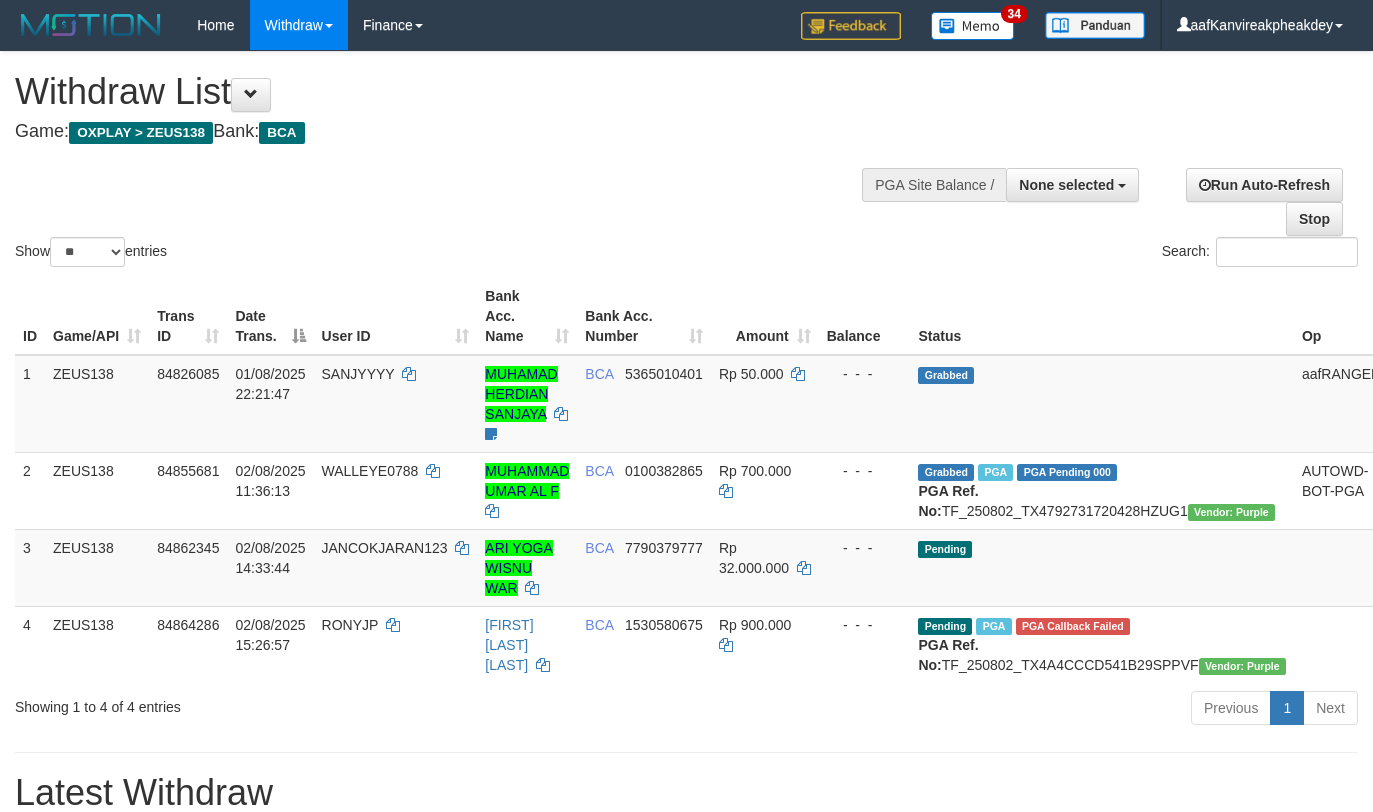 select 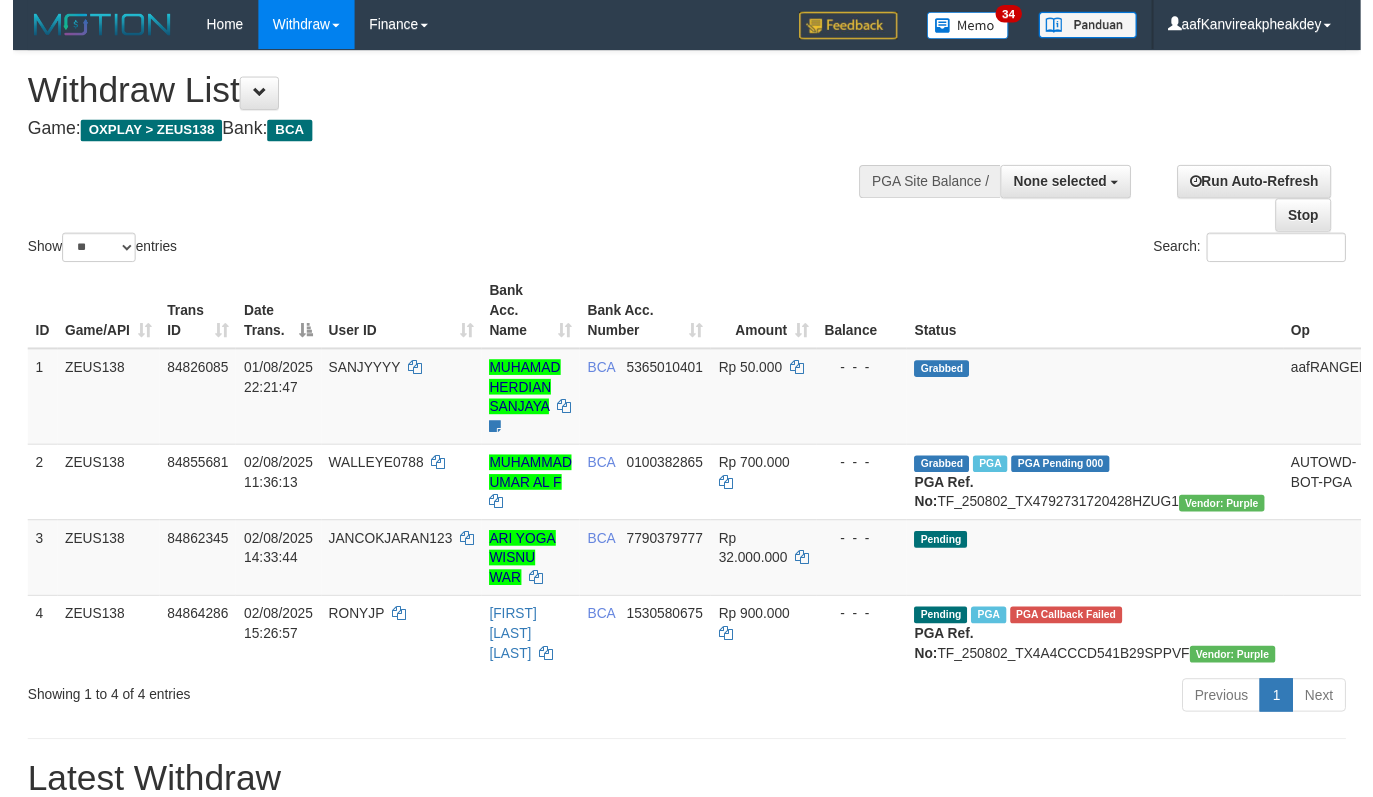 scroll, scrollTop: 67, scrollLeft: 0, axis: vertical 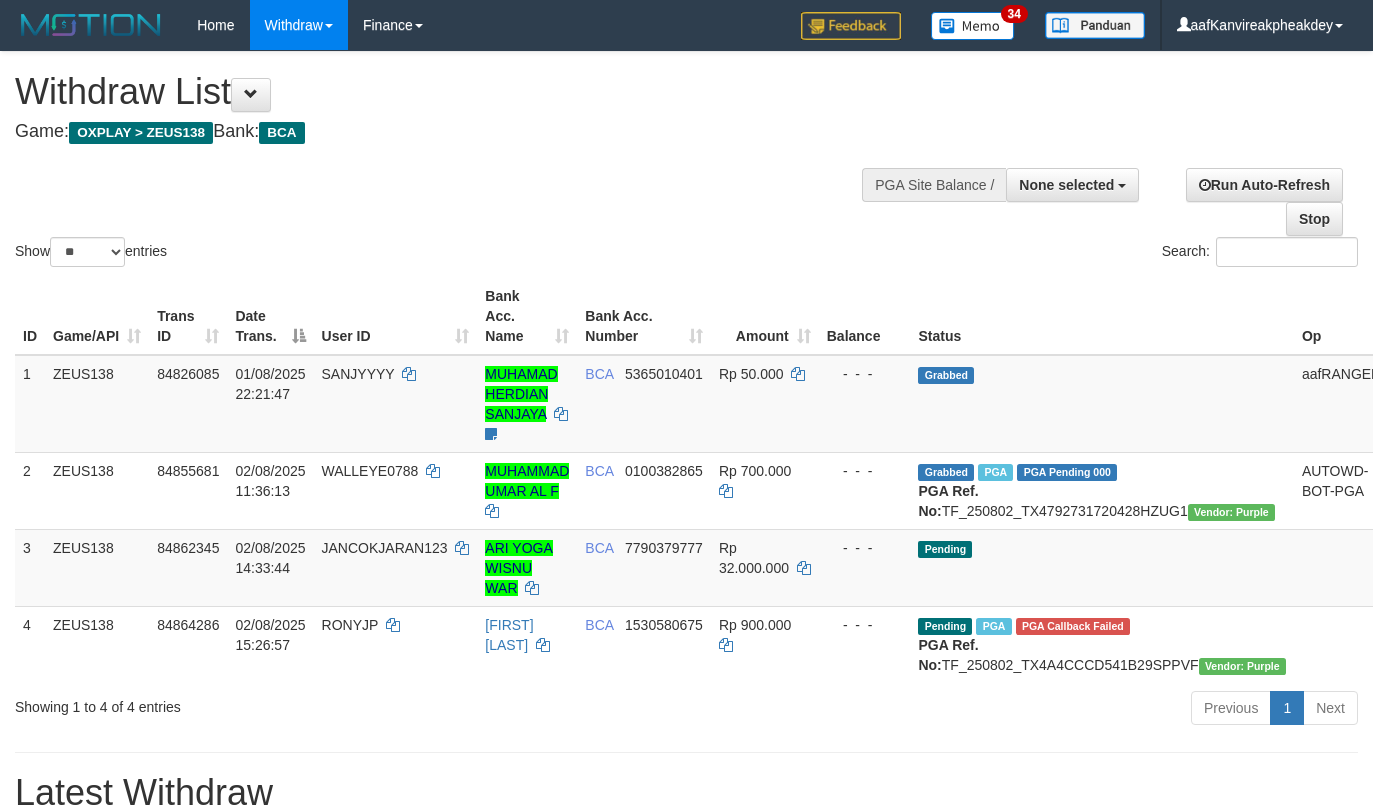 select 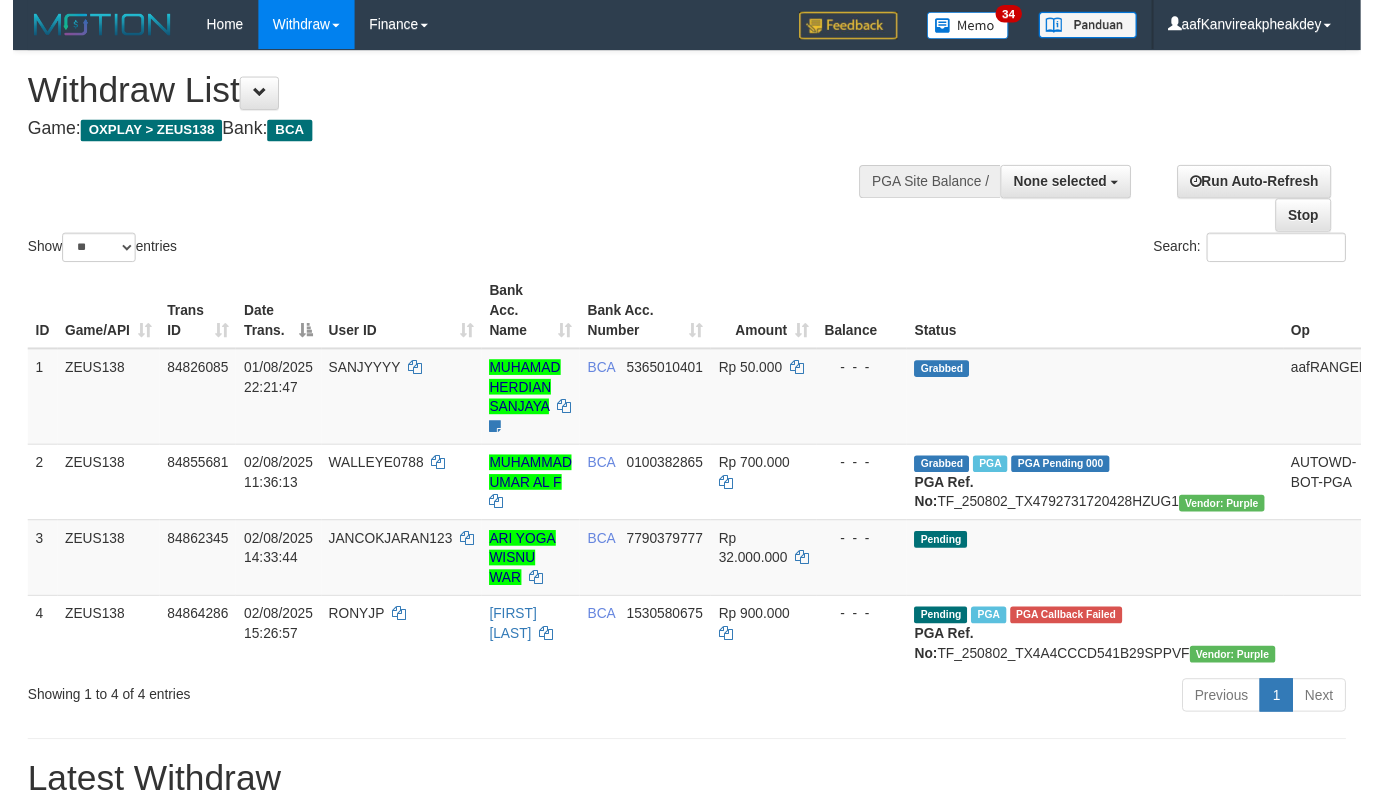scroll, scrollTop: 67, scrollLeft: 0, axis: vertical 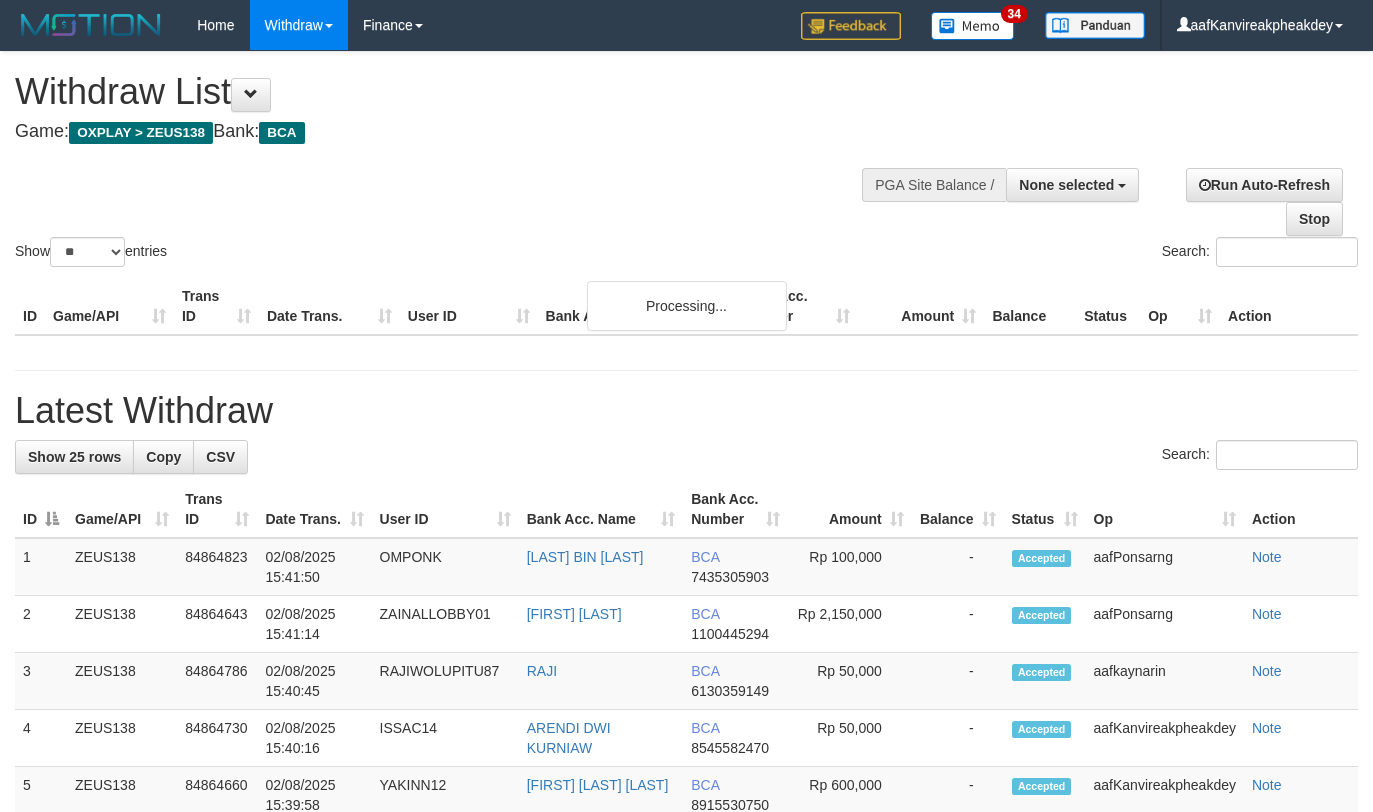 select 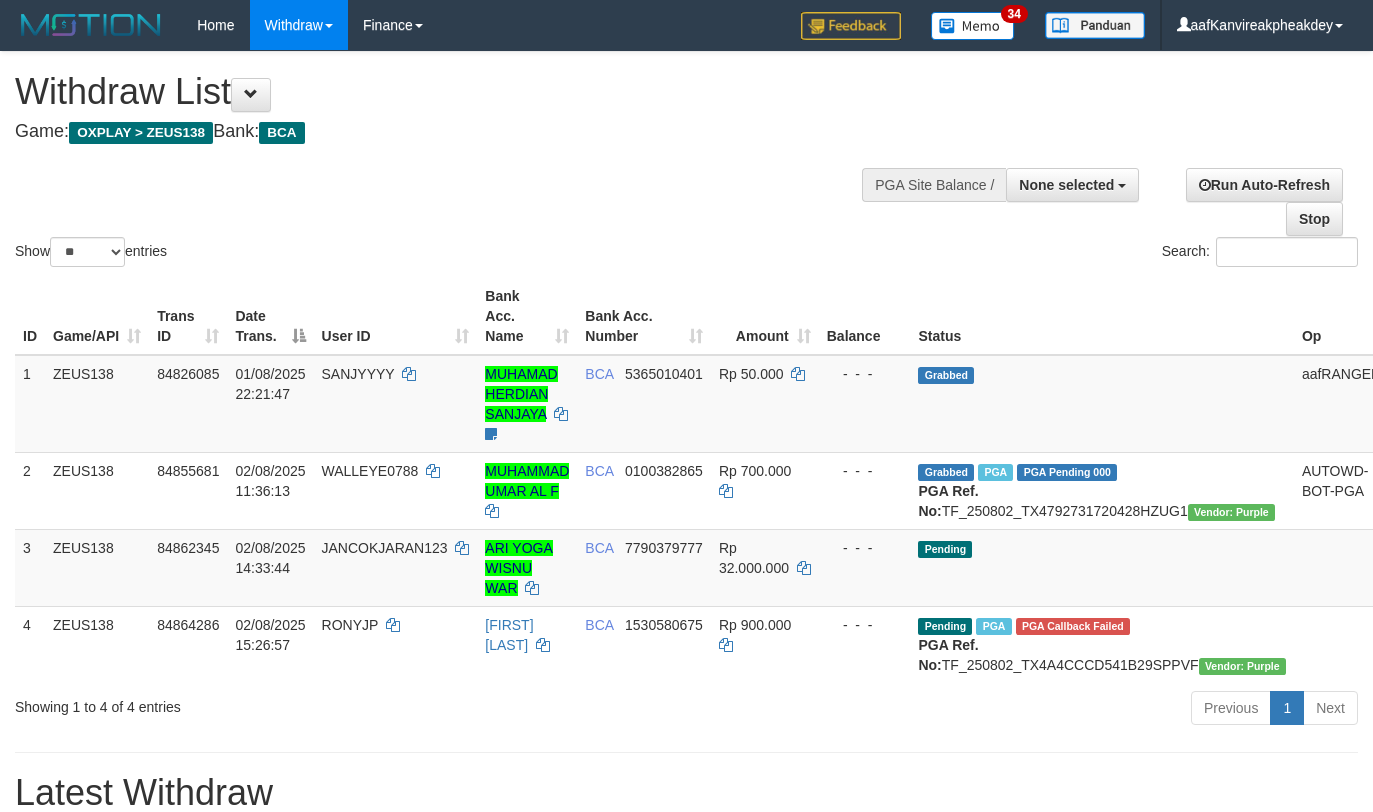 select 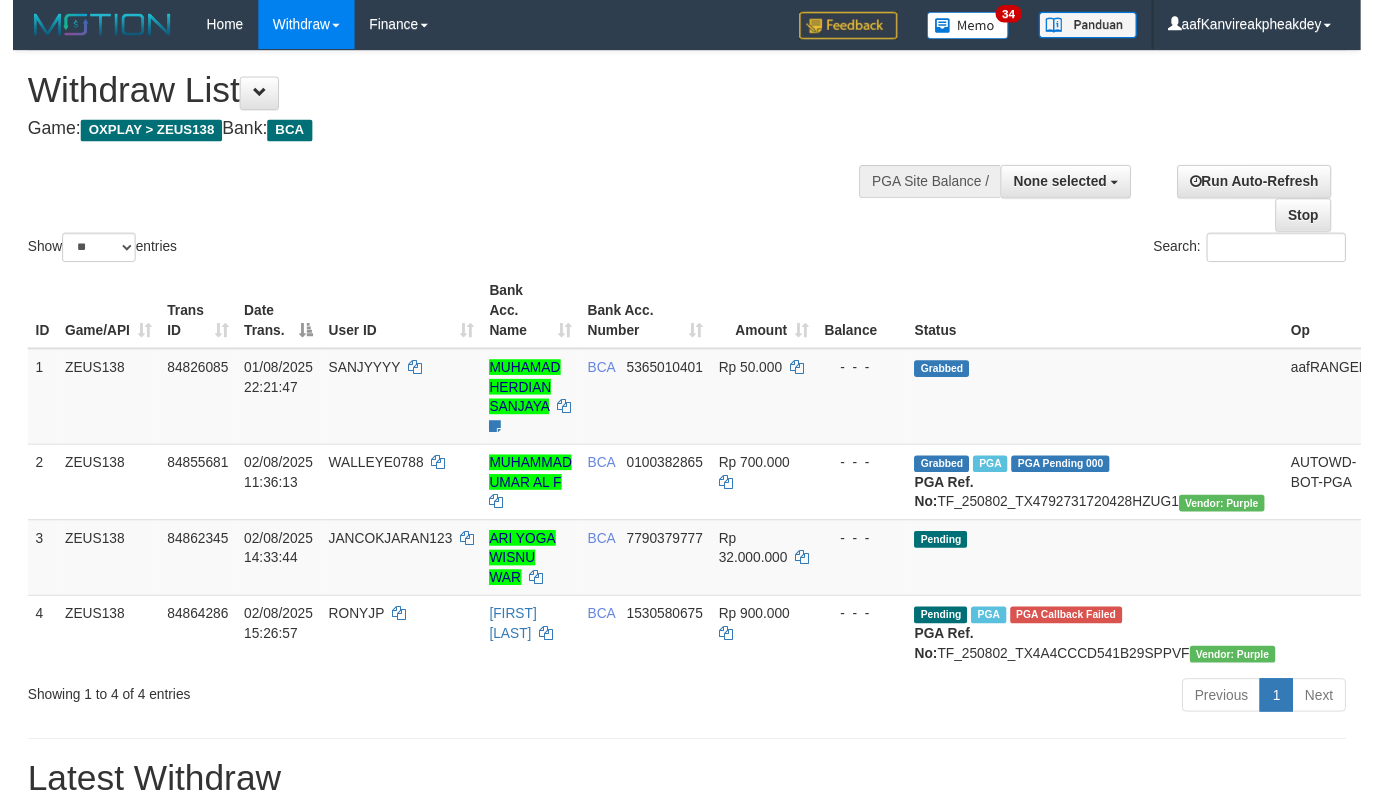 scroll, scrollTop: 67, scrollLeft: 0, axis: vertical 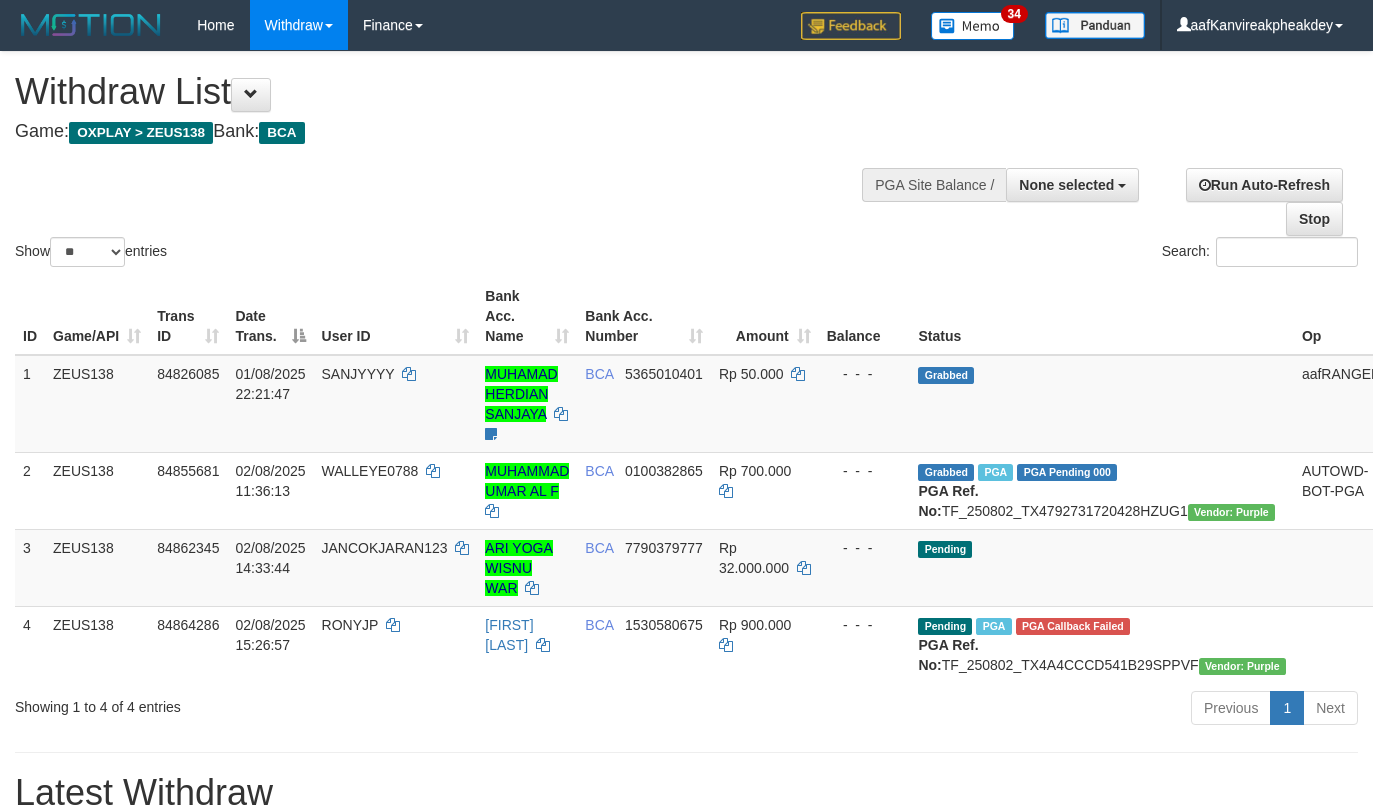 select 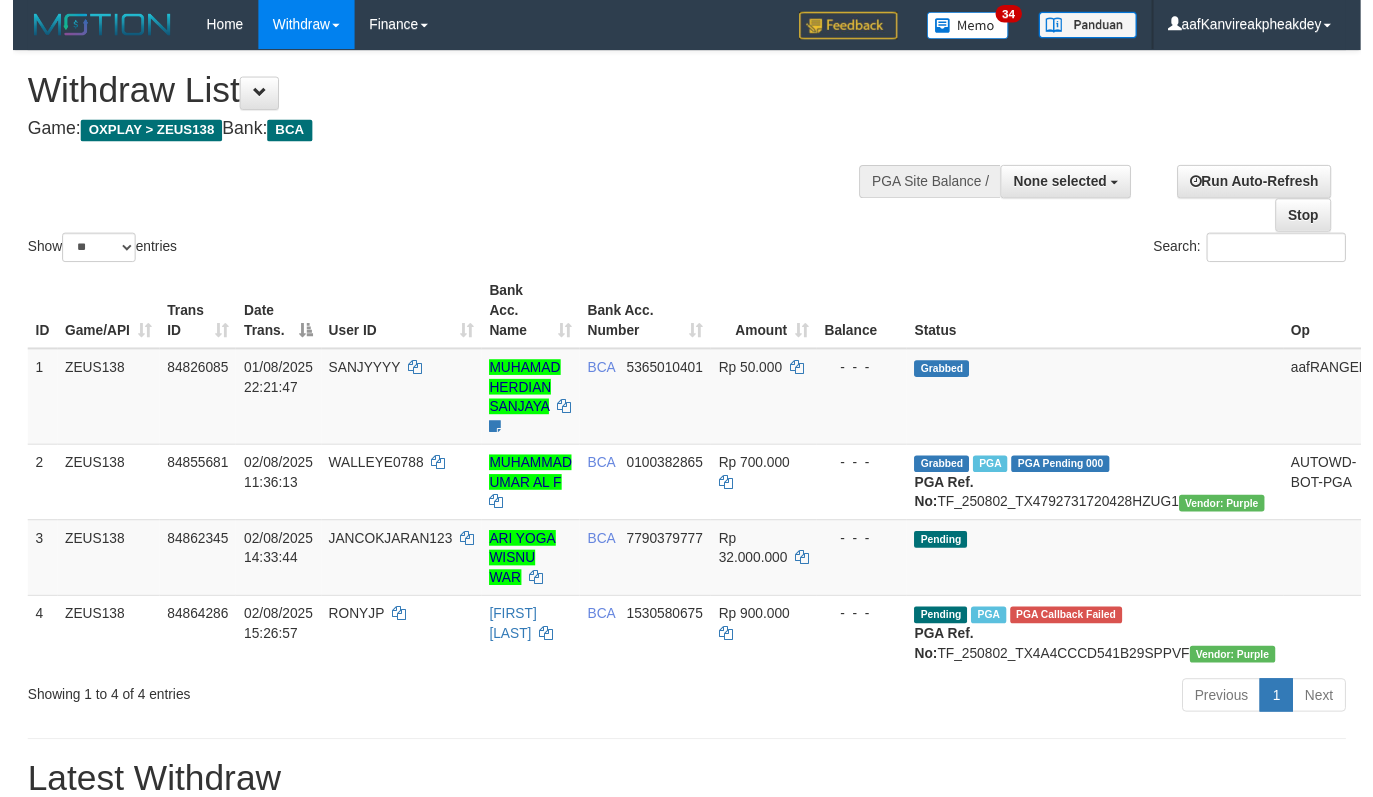scroll, scrollTop: 67, scrollLeft: 0, axis: vertical 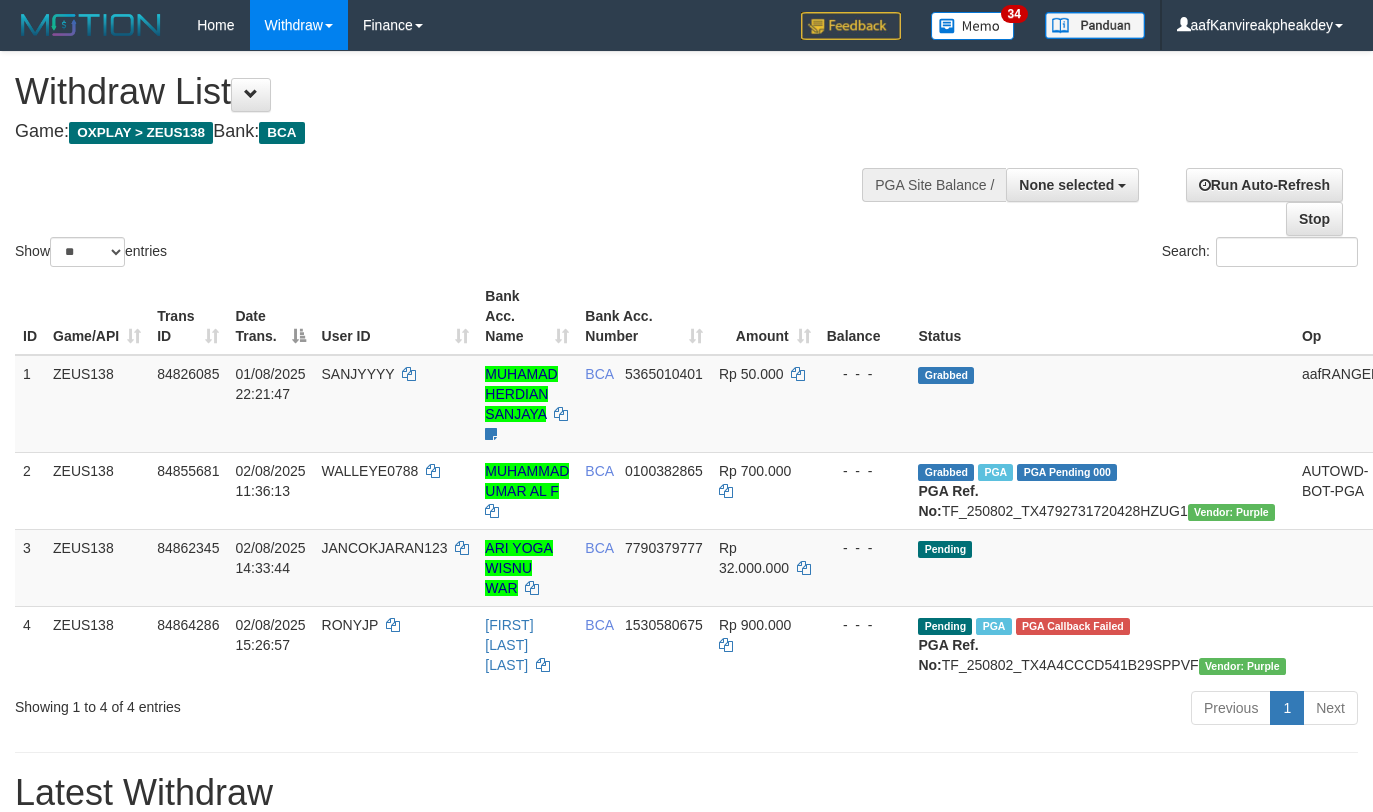 select 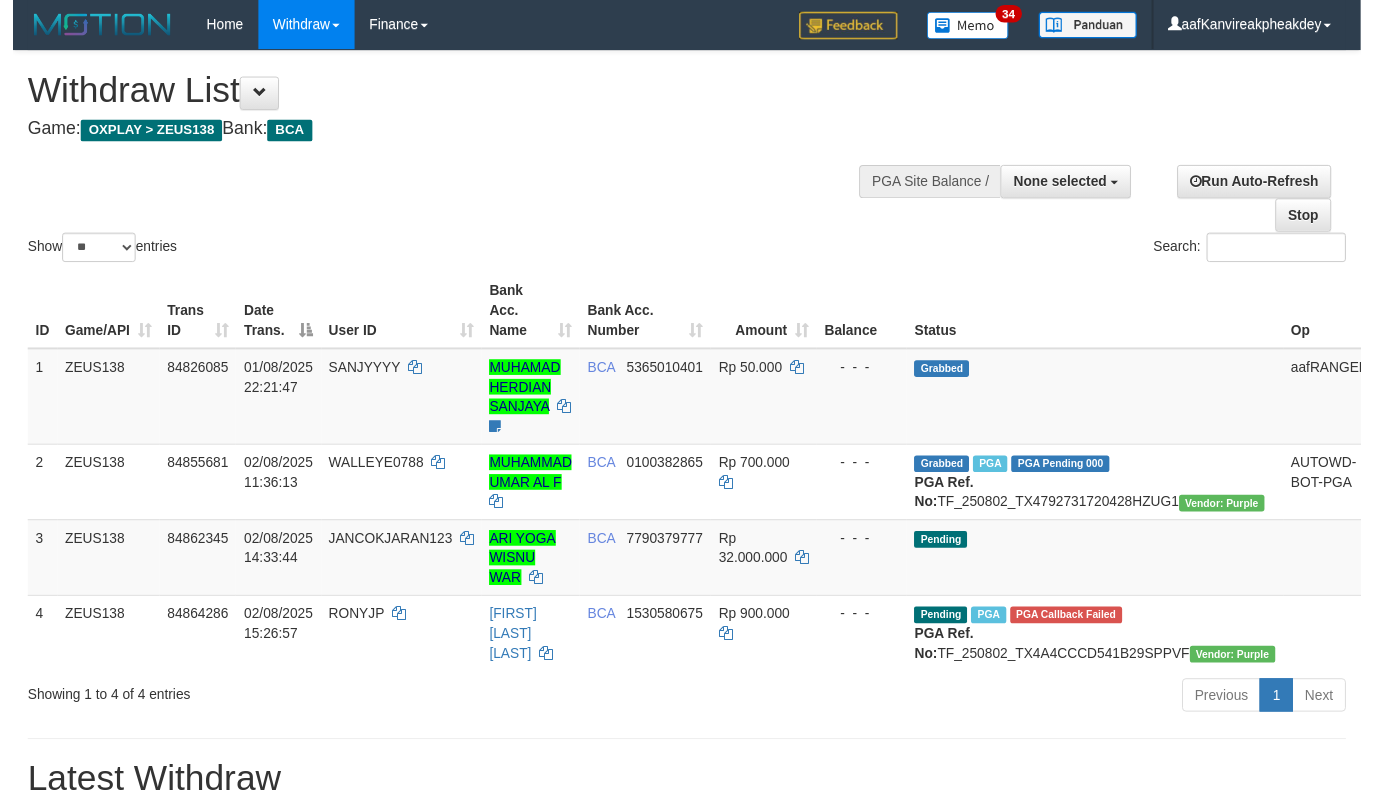 scroll, scrollTop: 67, scrollLeft: 0, axis: vertical 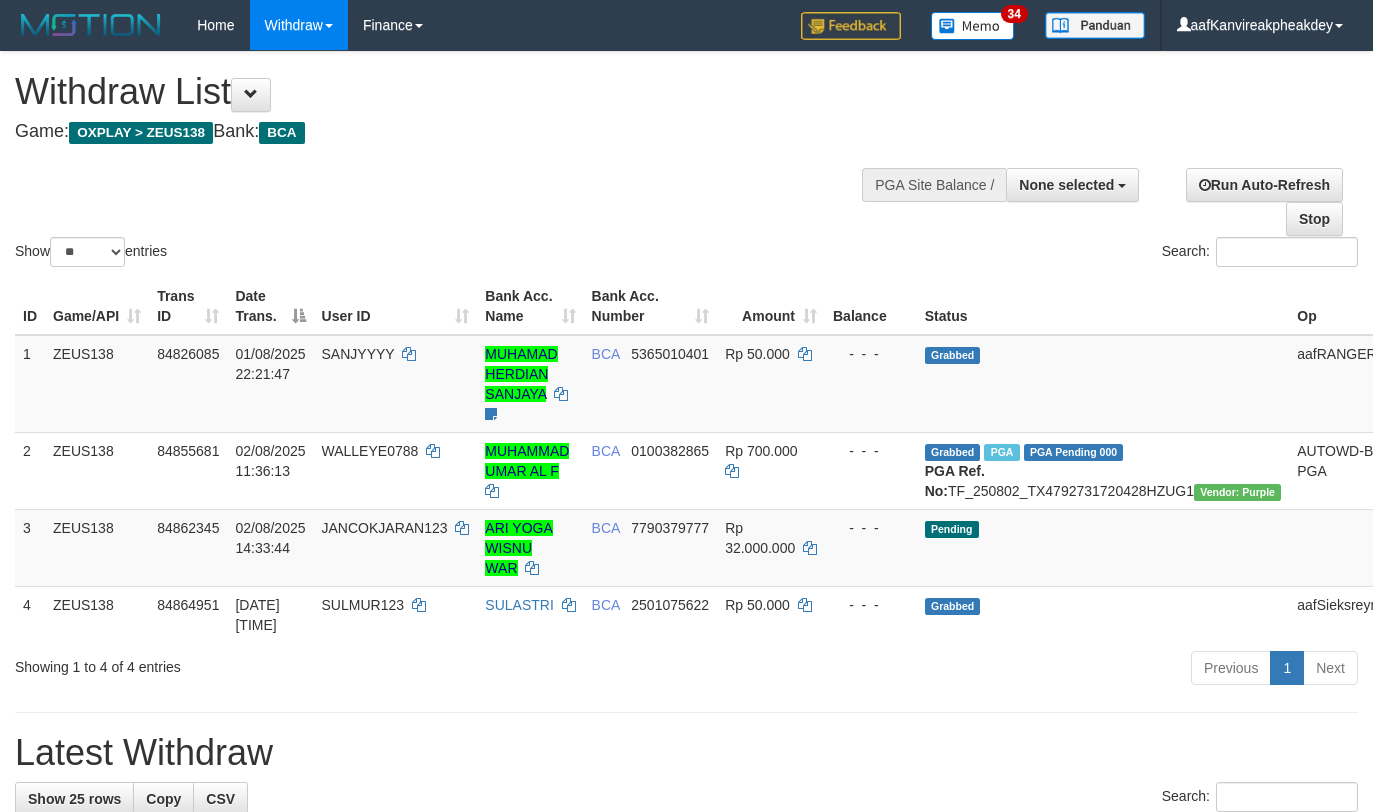 select 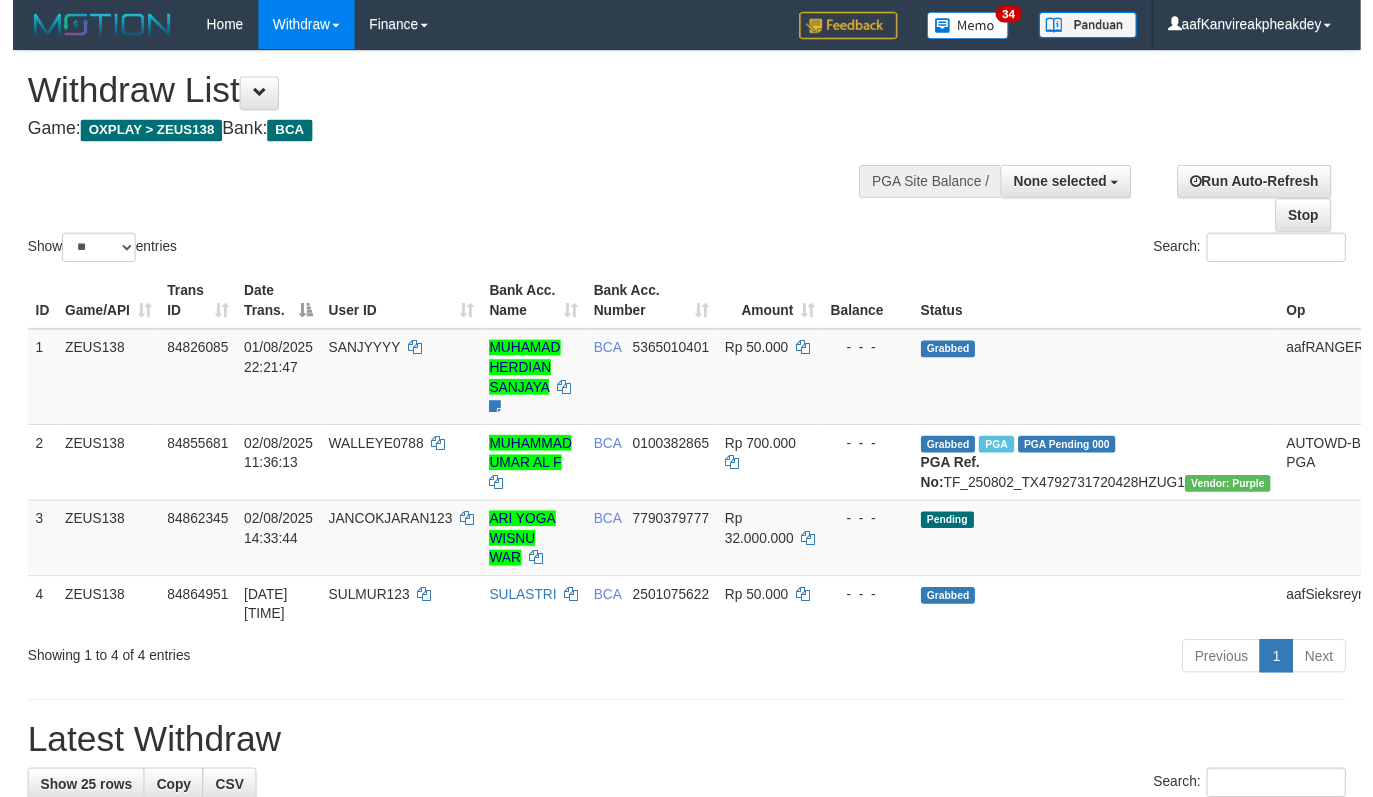 scroll, scrollTop: 67, scrollLeft: 0, axis: vertical 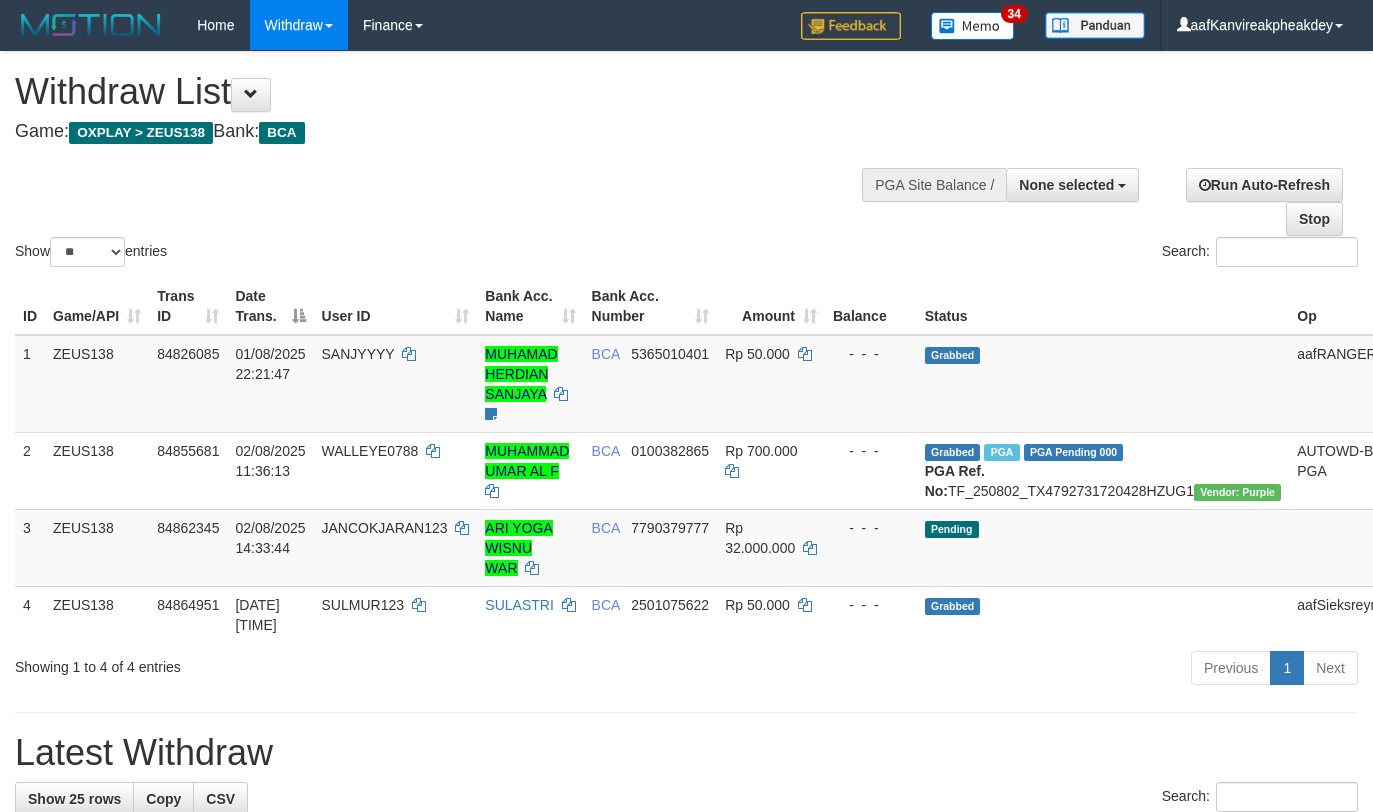 select 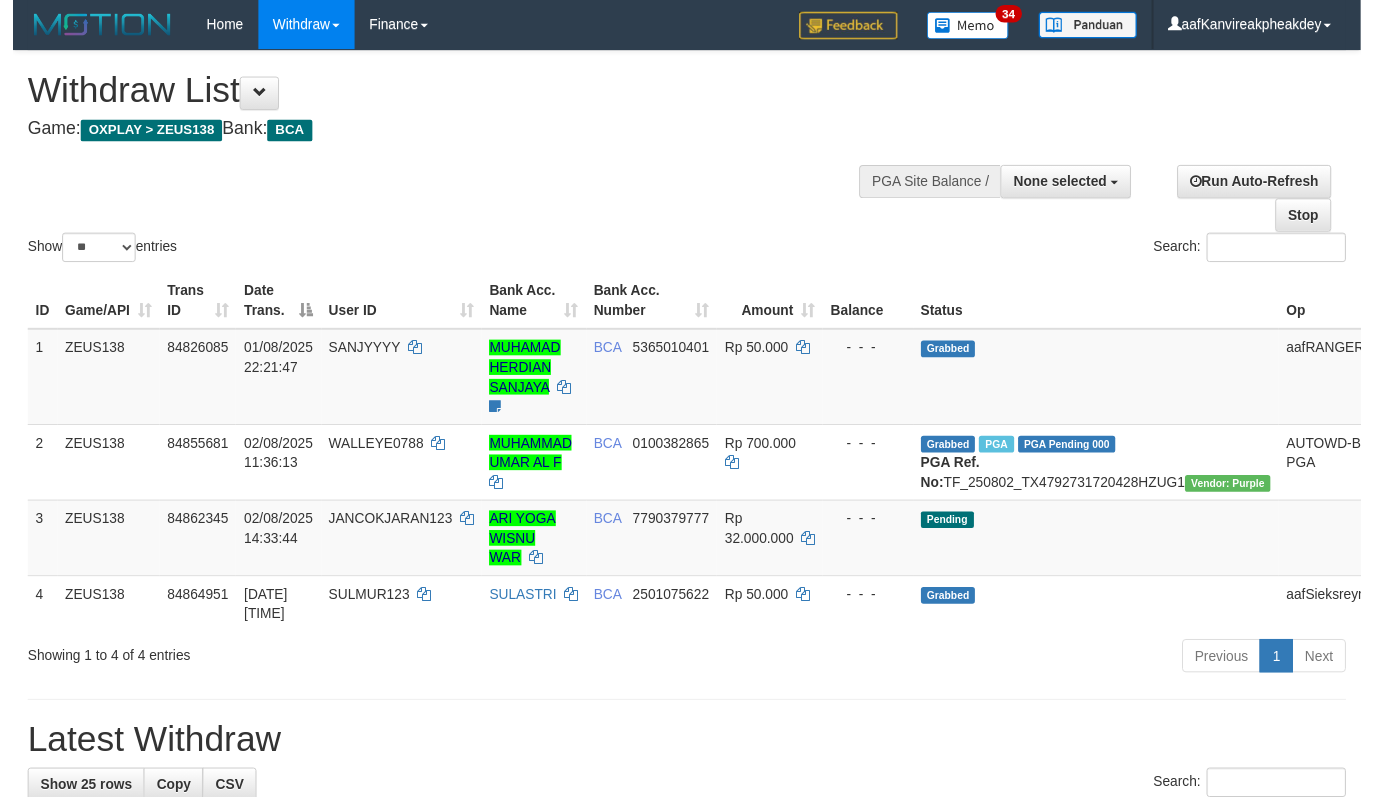 scroll, scrollTop: 67, scrollLeft: 0, axis: vertical 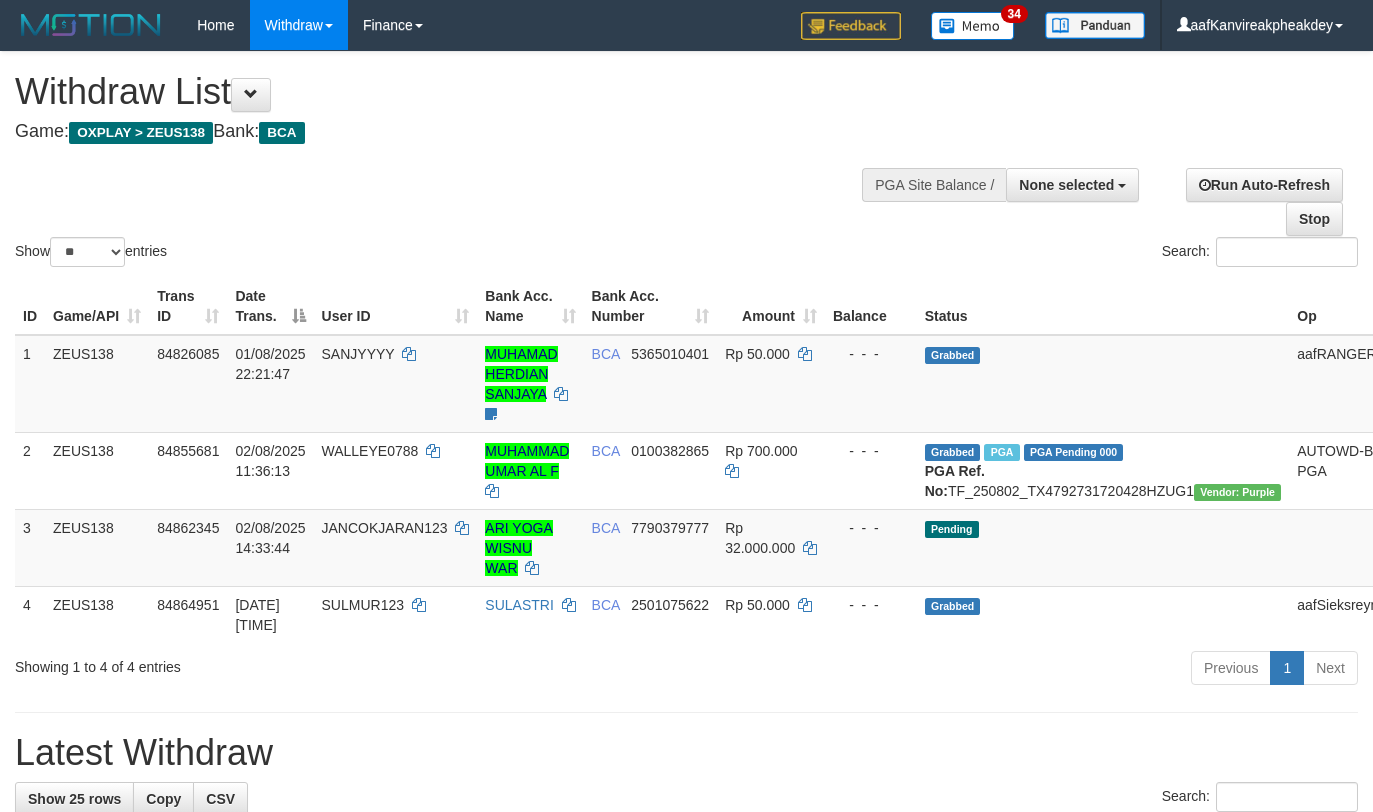 select 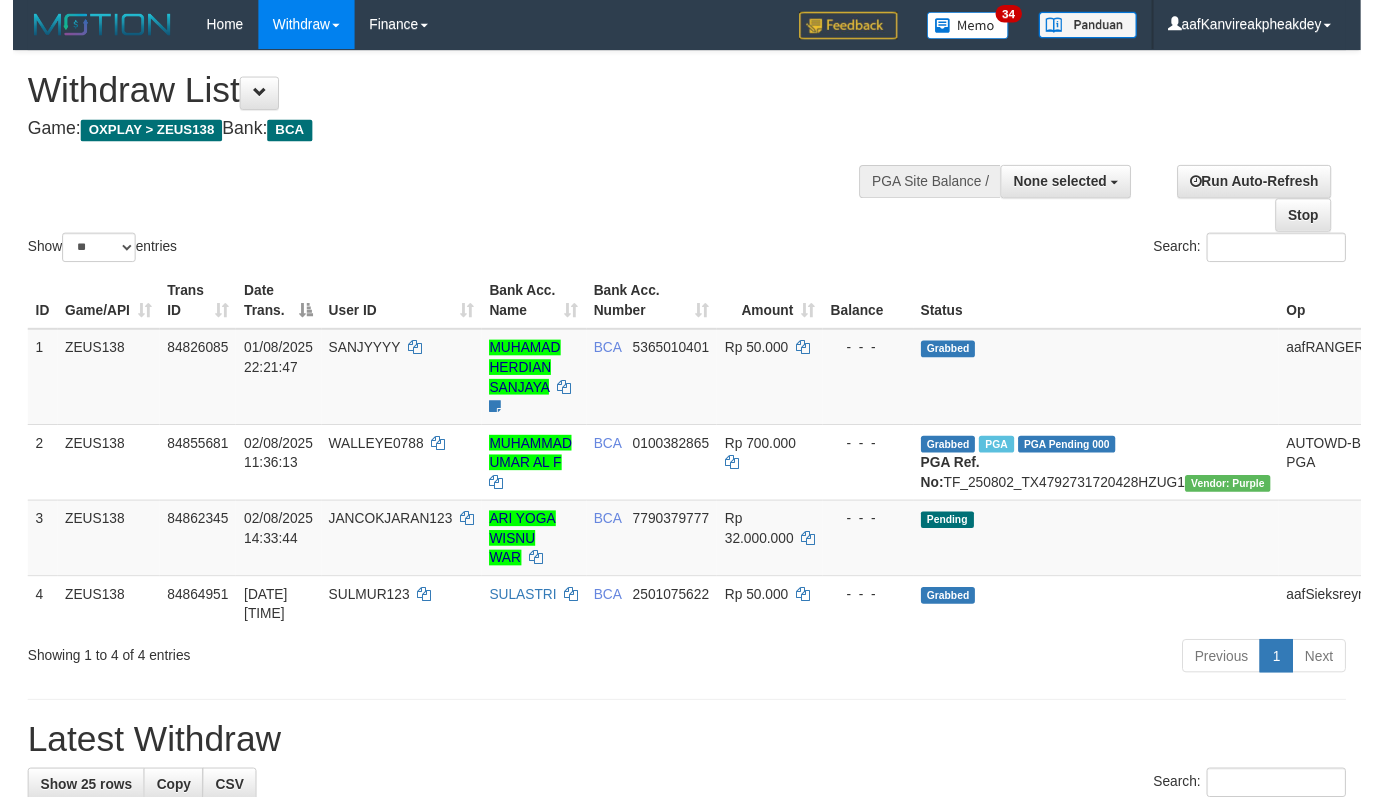 scroll, scrollTop: 67, scrollLeft: 0, axis: vertical 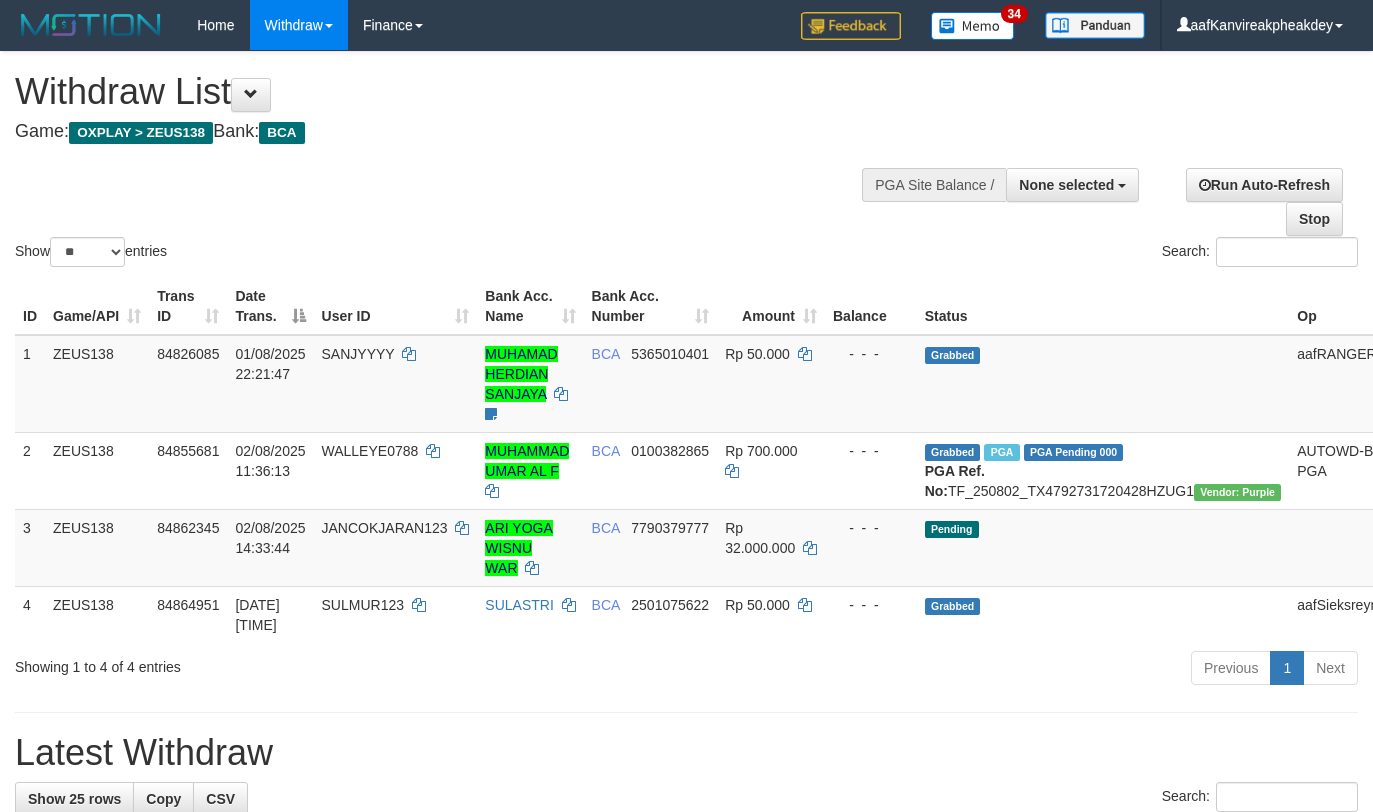 select 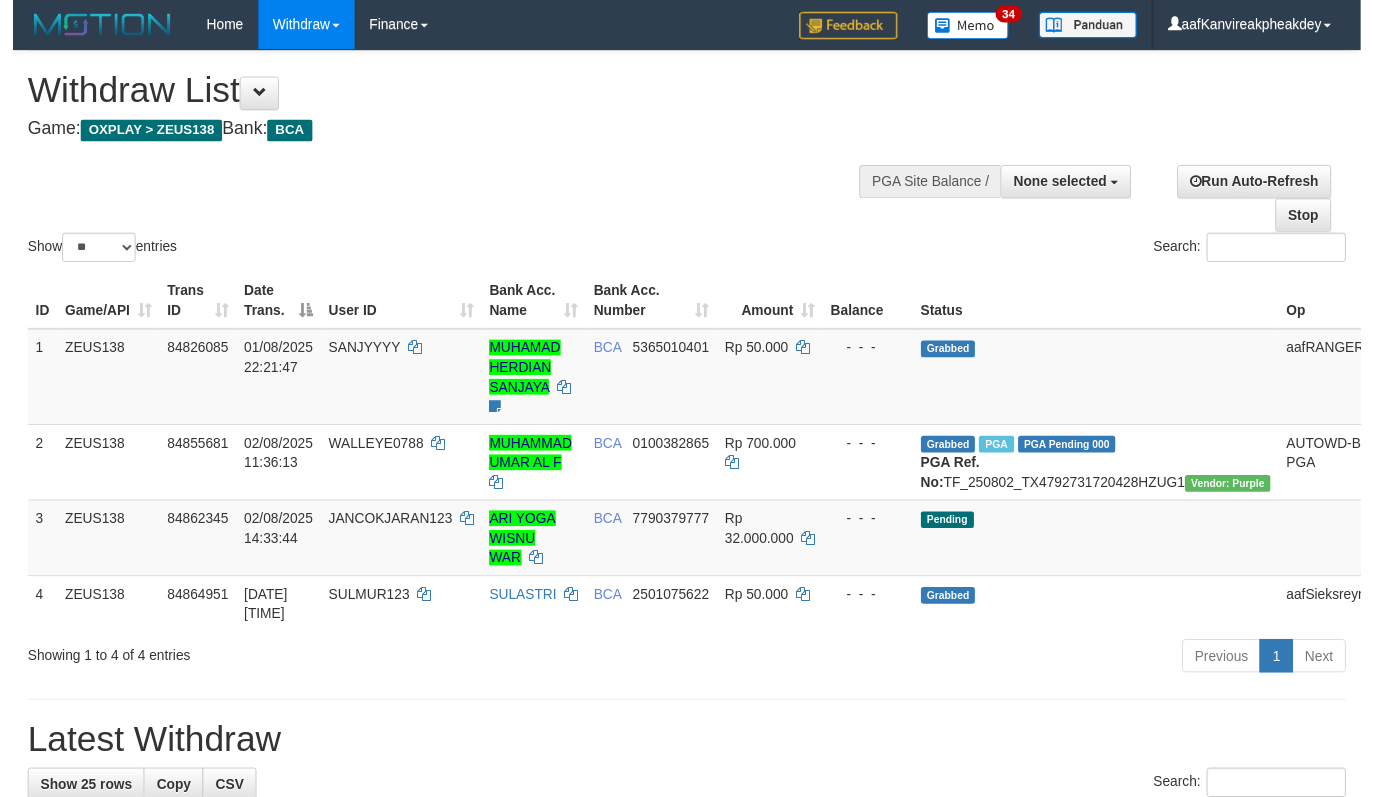 scroll, scrollTop: 67, scrollLeft: 0, axis: vertical 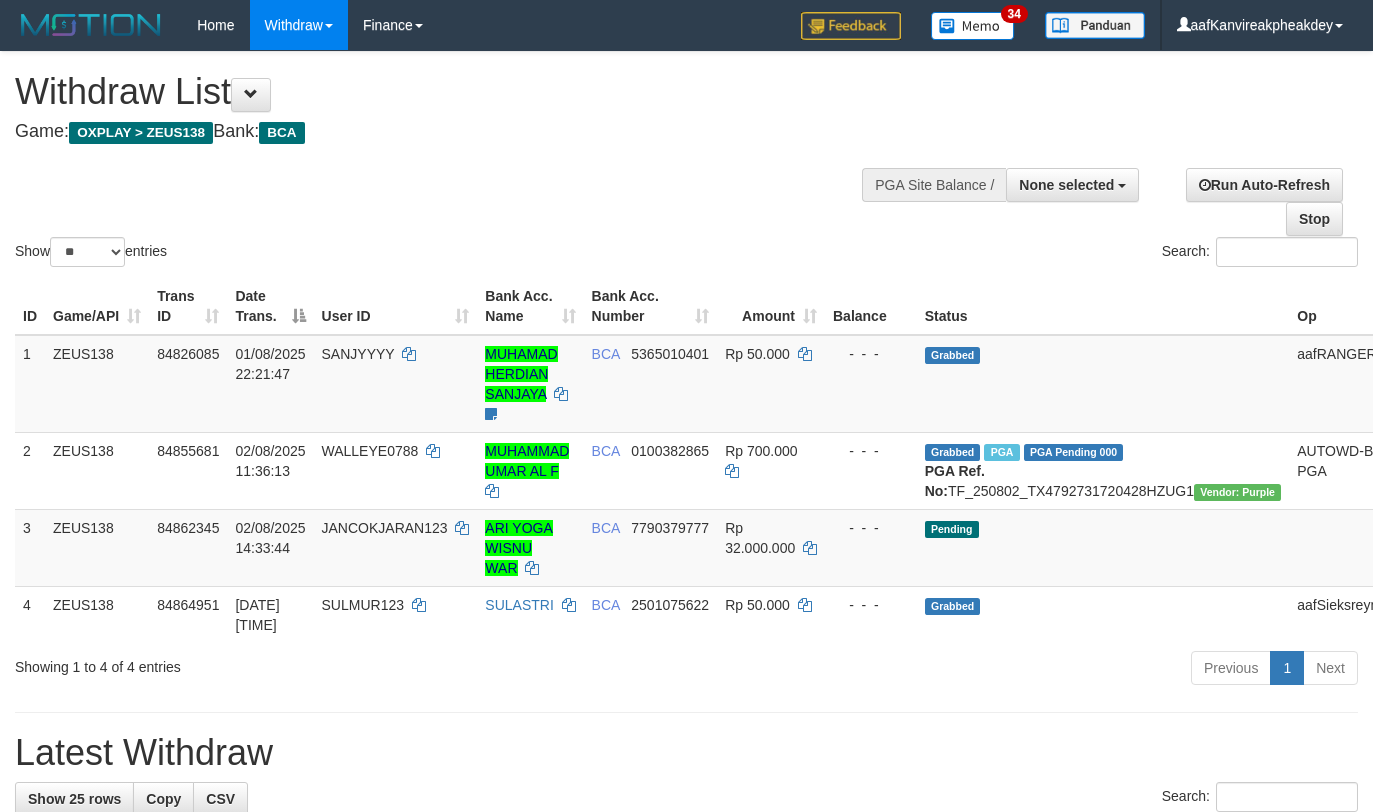 select 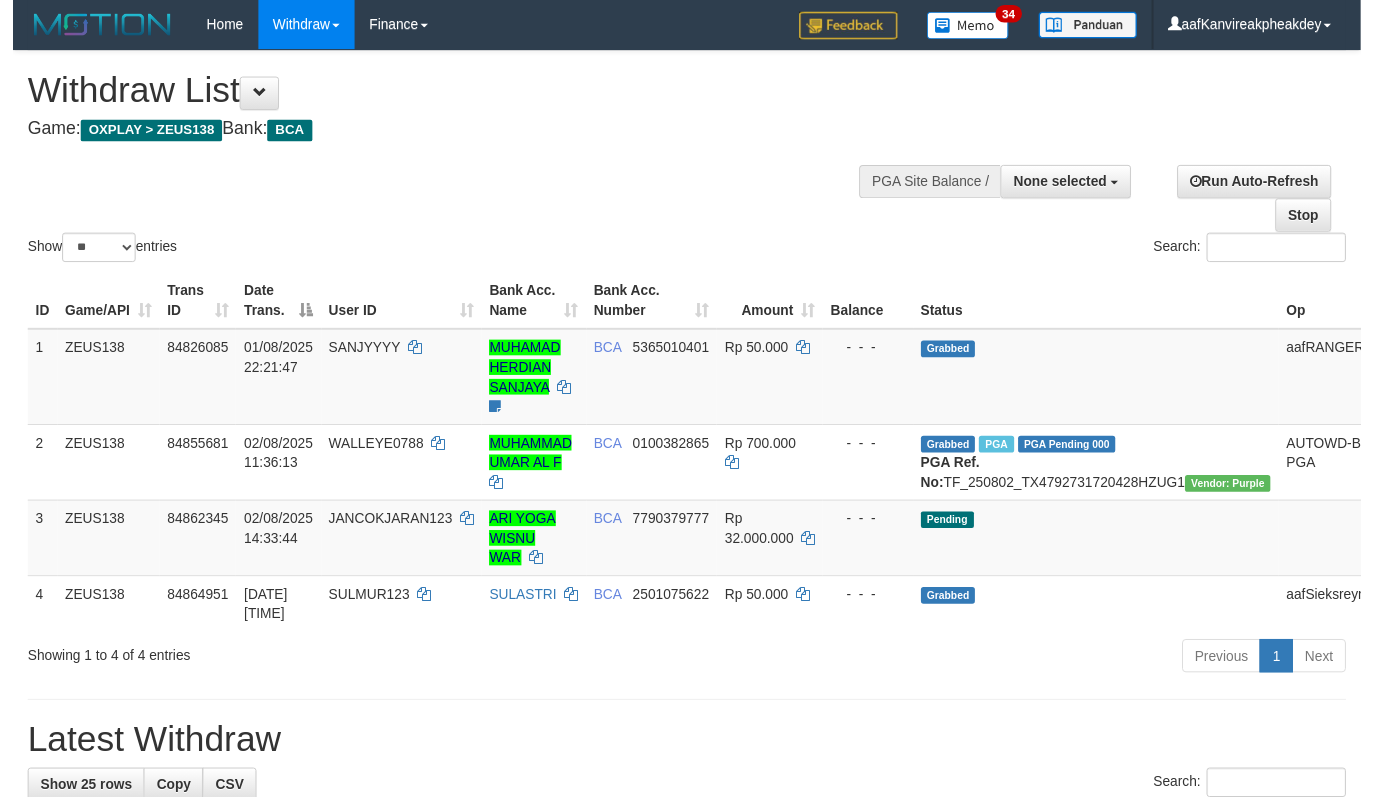 scroll, scrollTop: 67, scrollLeft: 0, axis: vertical 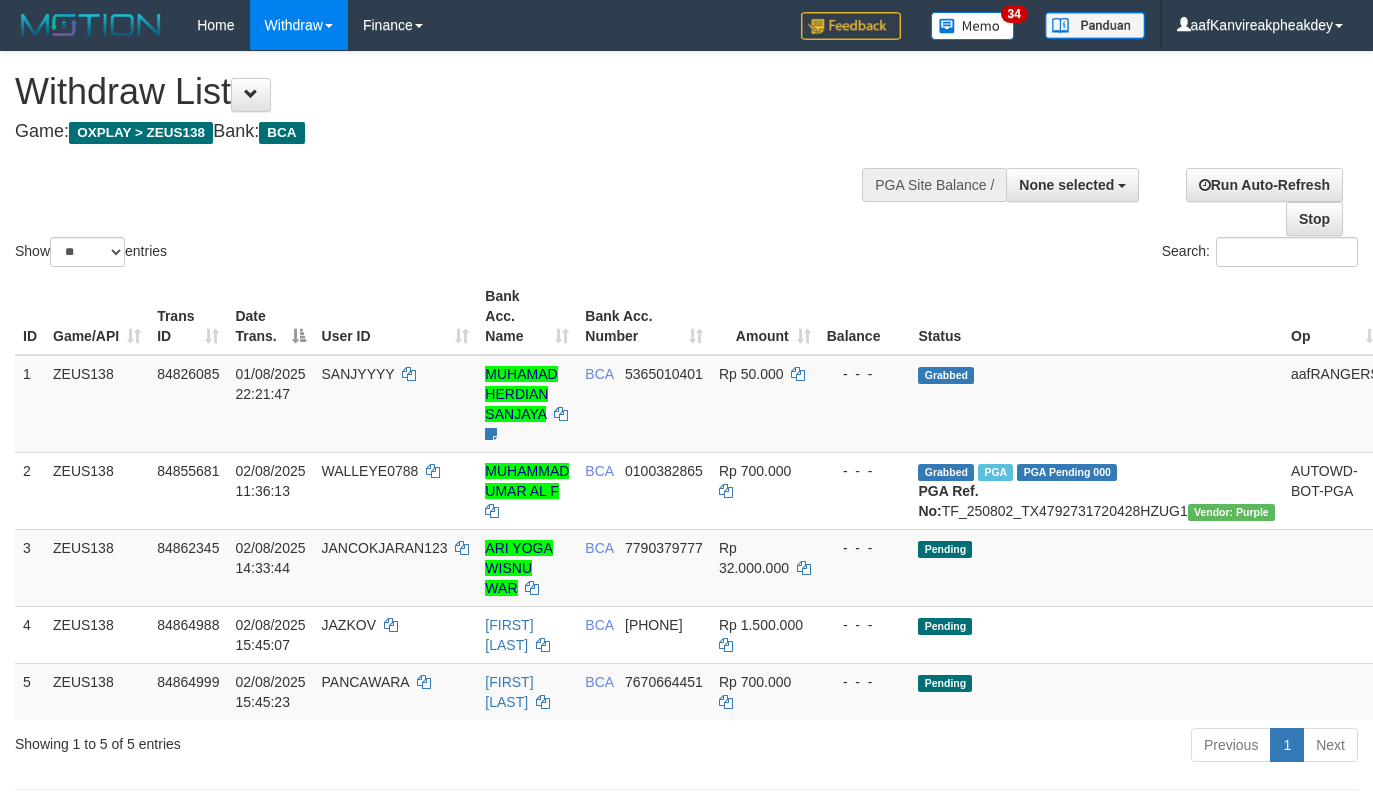 select 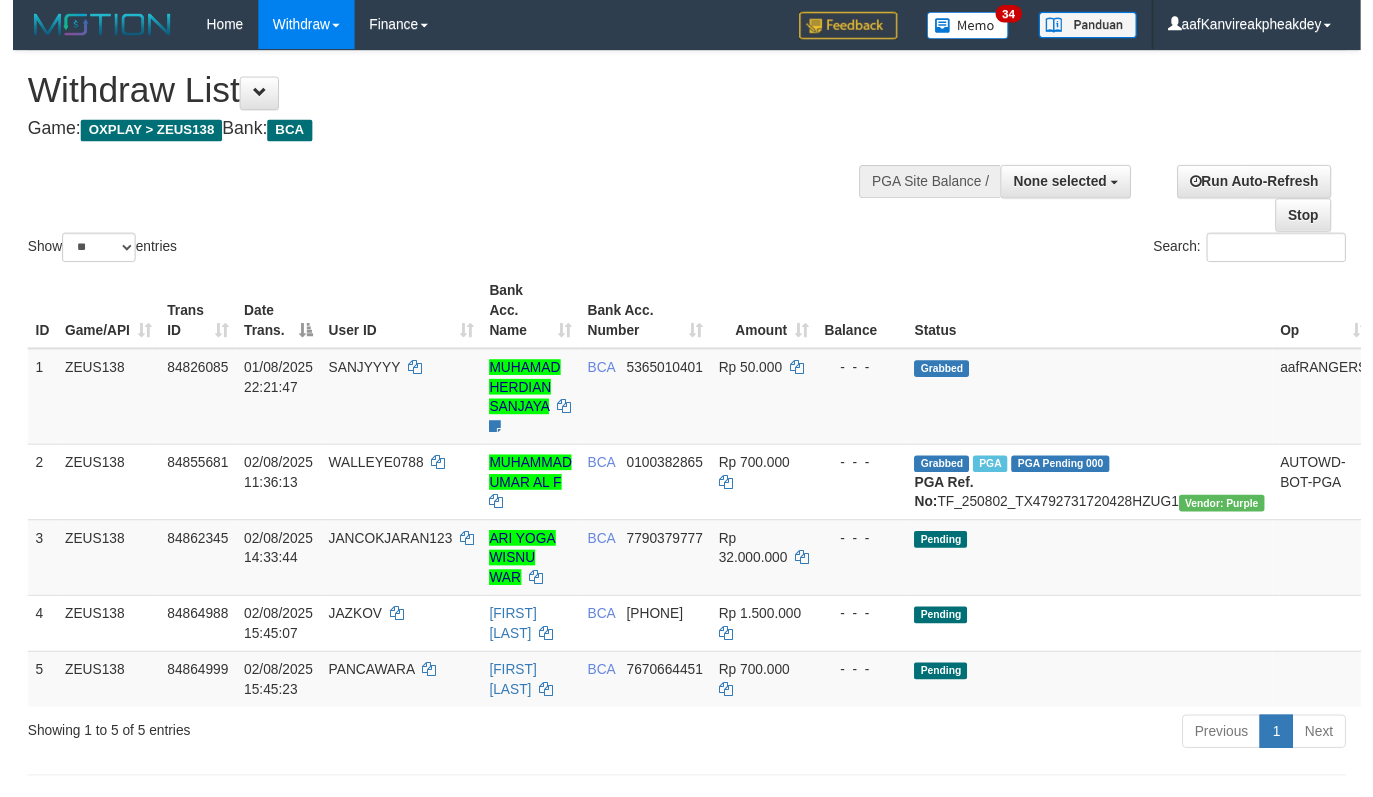 scroll, scrollTop: 67, scrollLeft: 0, axis: vertical 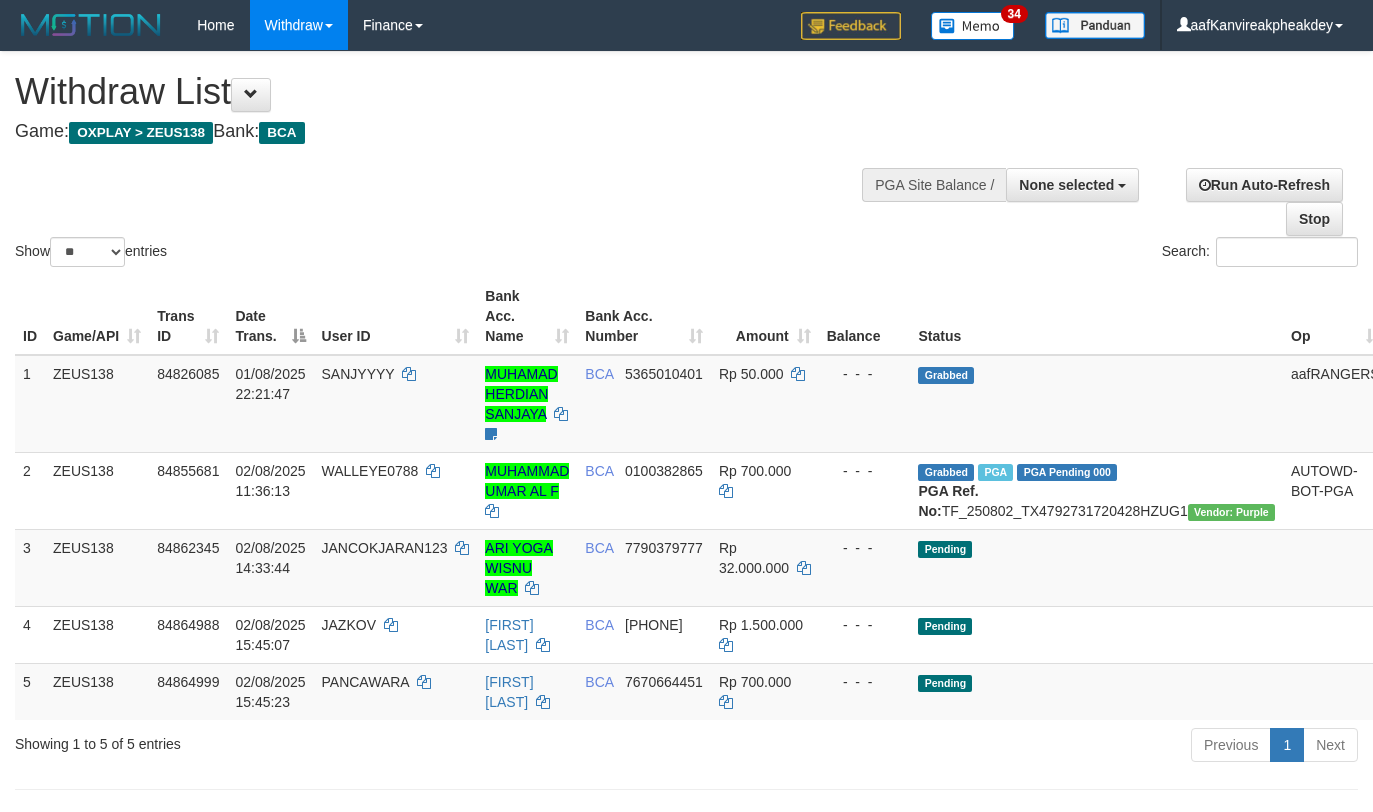 select 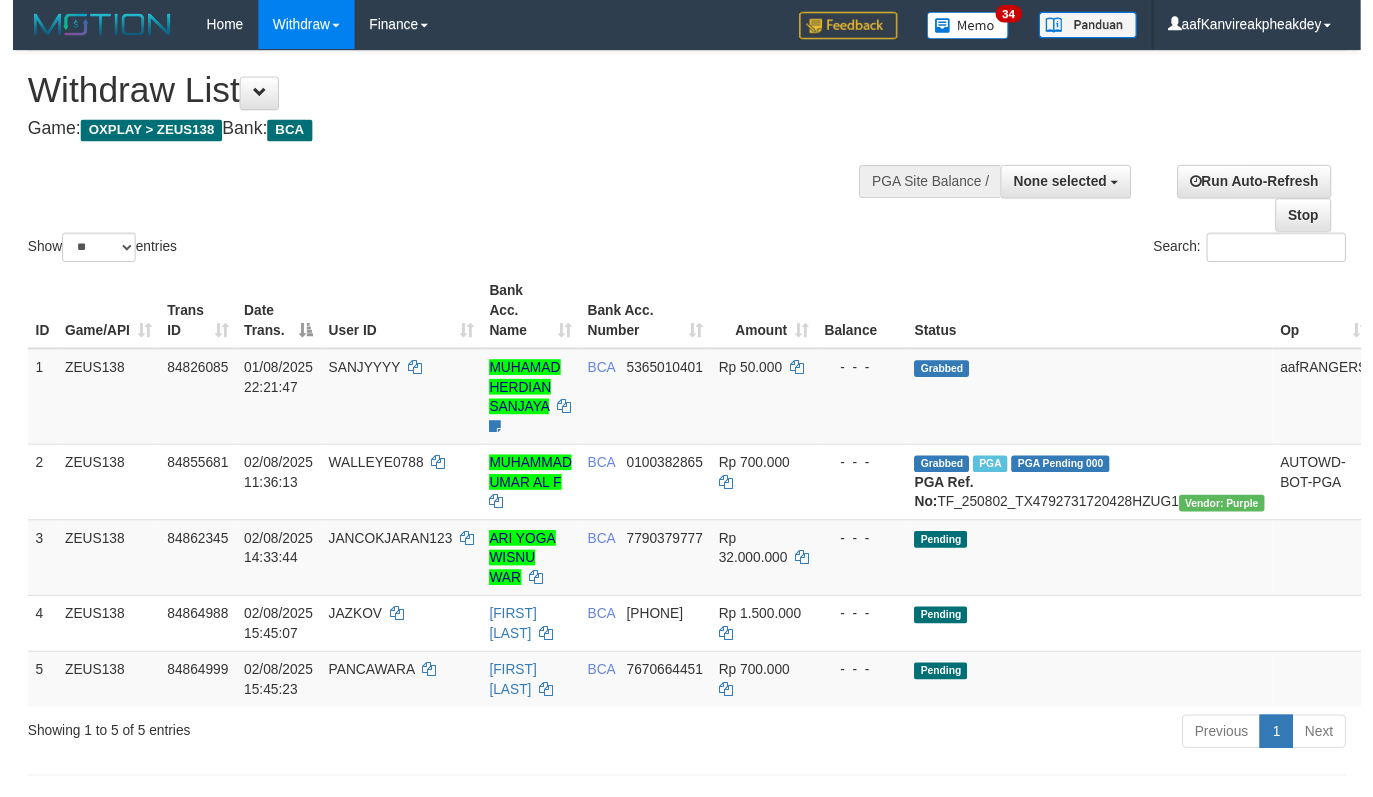 scroll, scrollTop: 67, scrollLeft: 0, axis: vertical 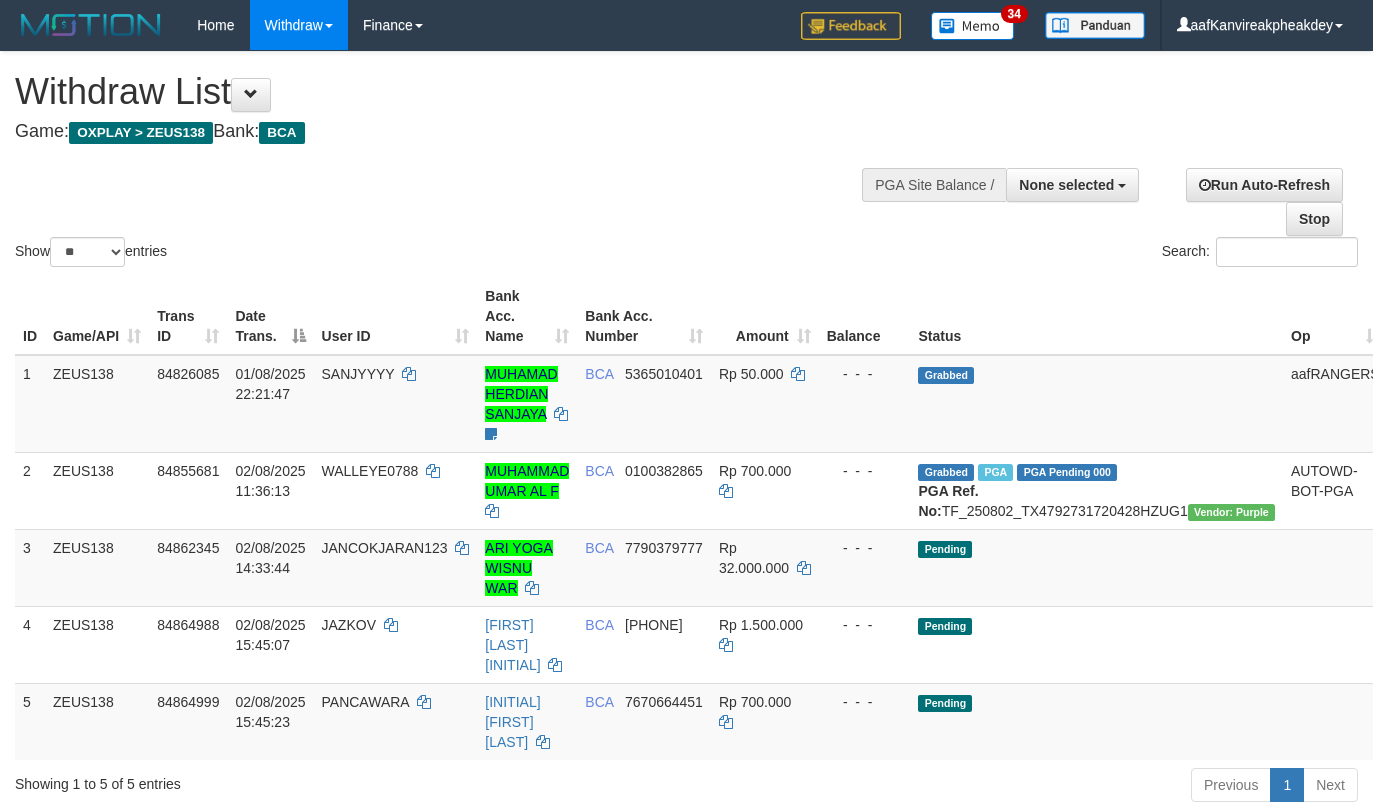 select 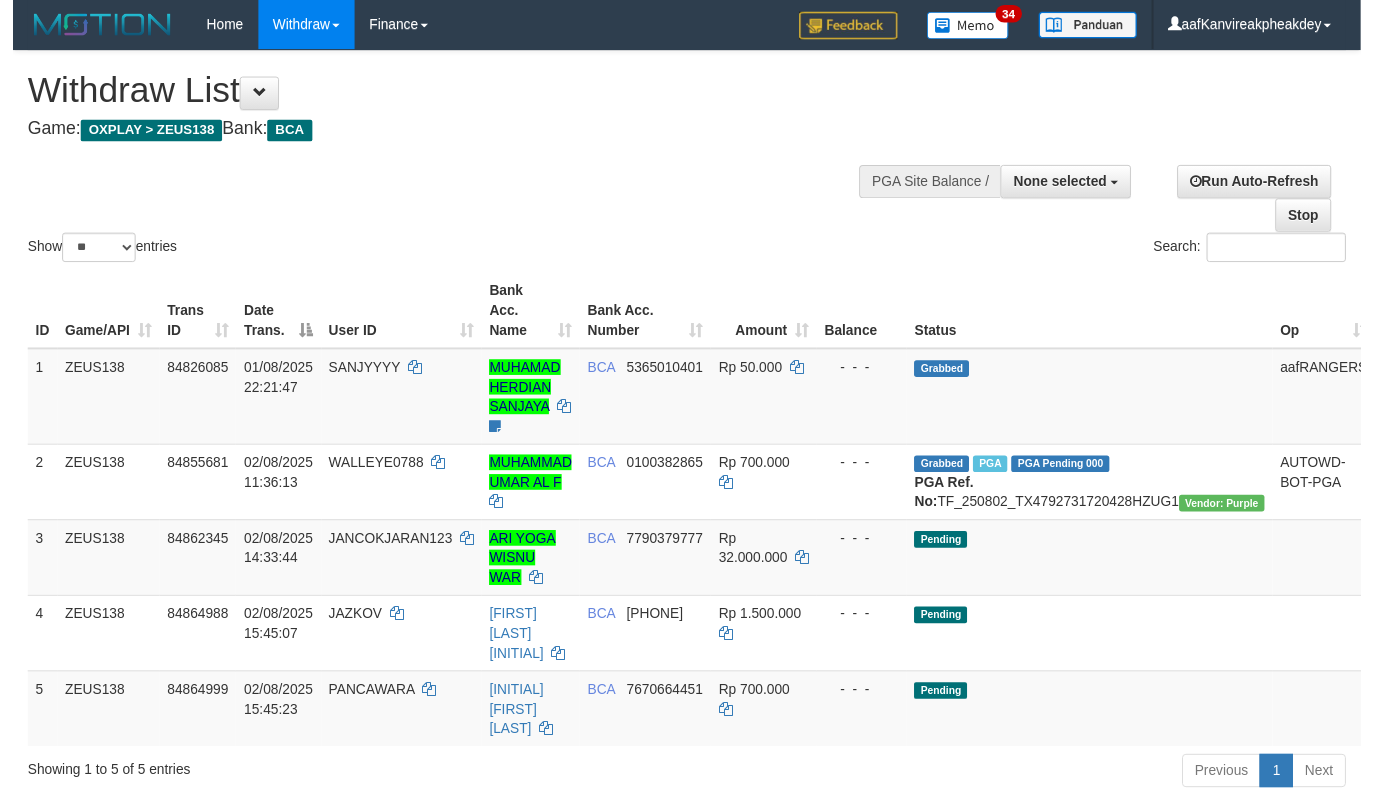 scroll, scrollTop: 67, scrollLeft: 0, axis: vertical 